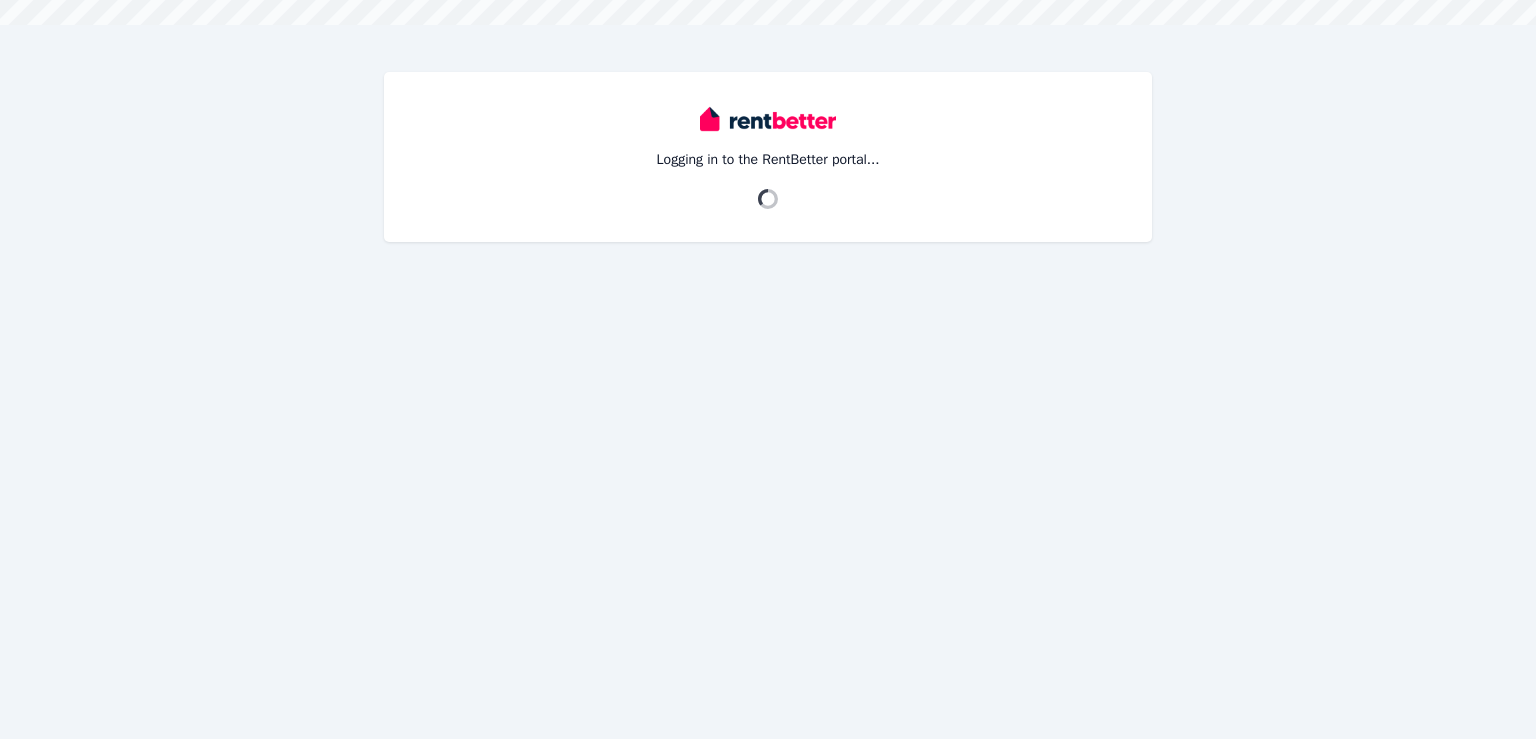 scroll, scrollTop: 0, scrollLeft: 0, axis: both 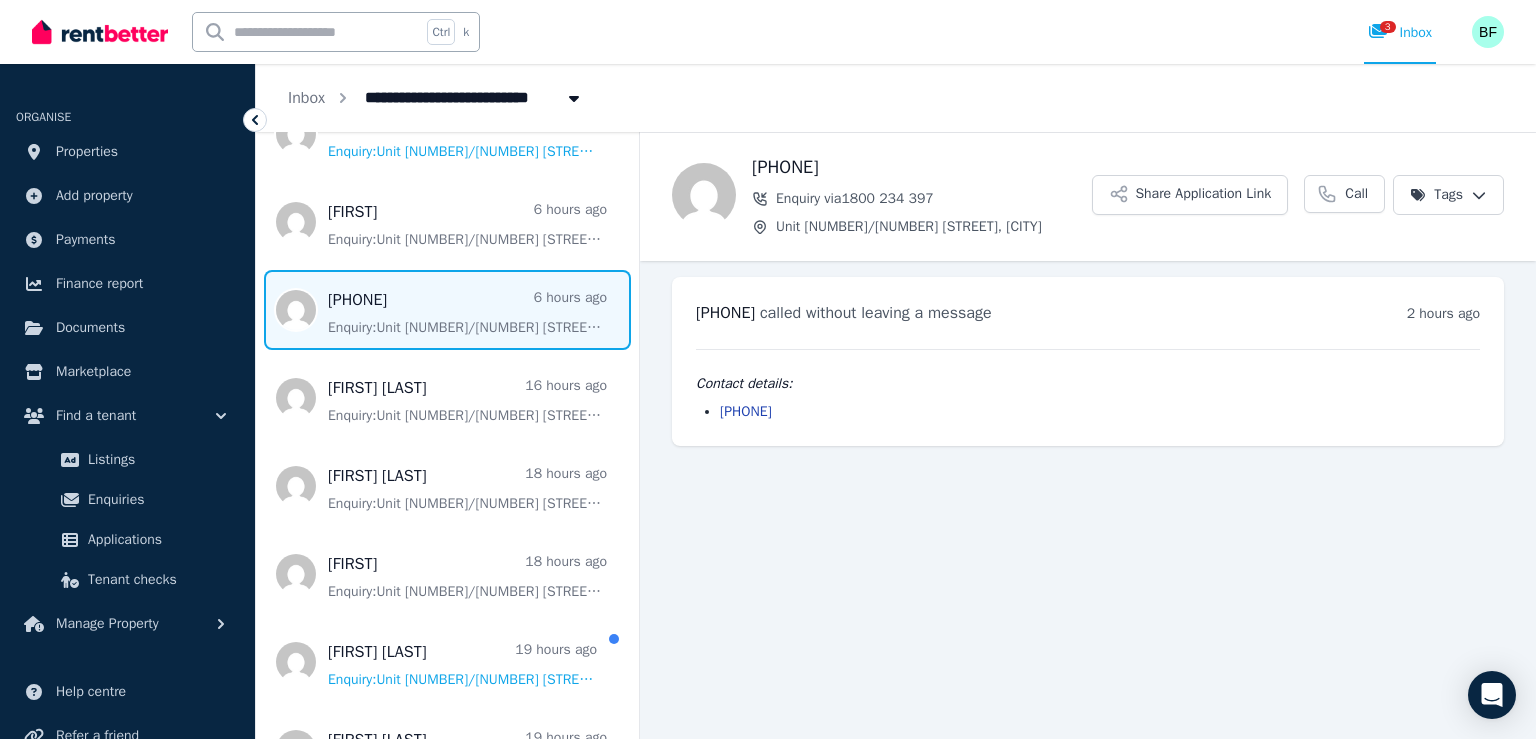 click at bounding box center [447, 310] 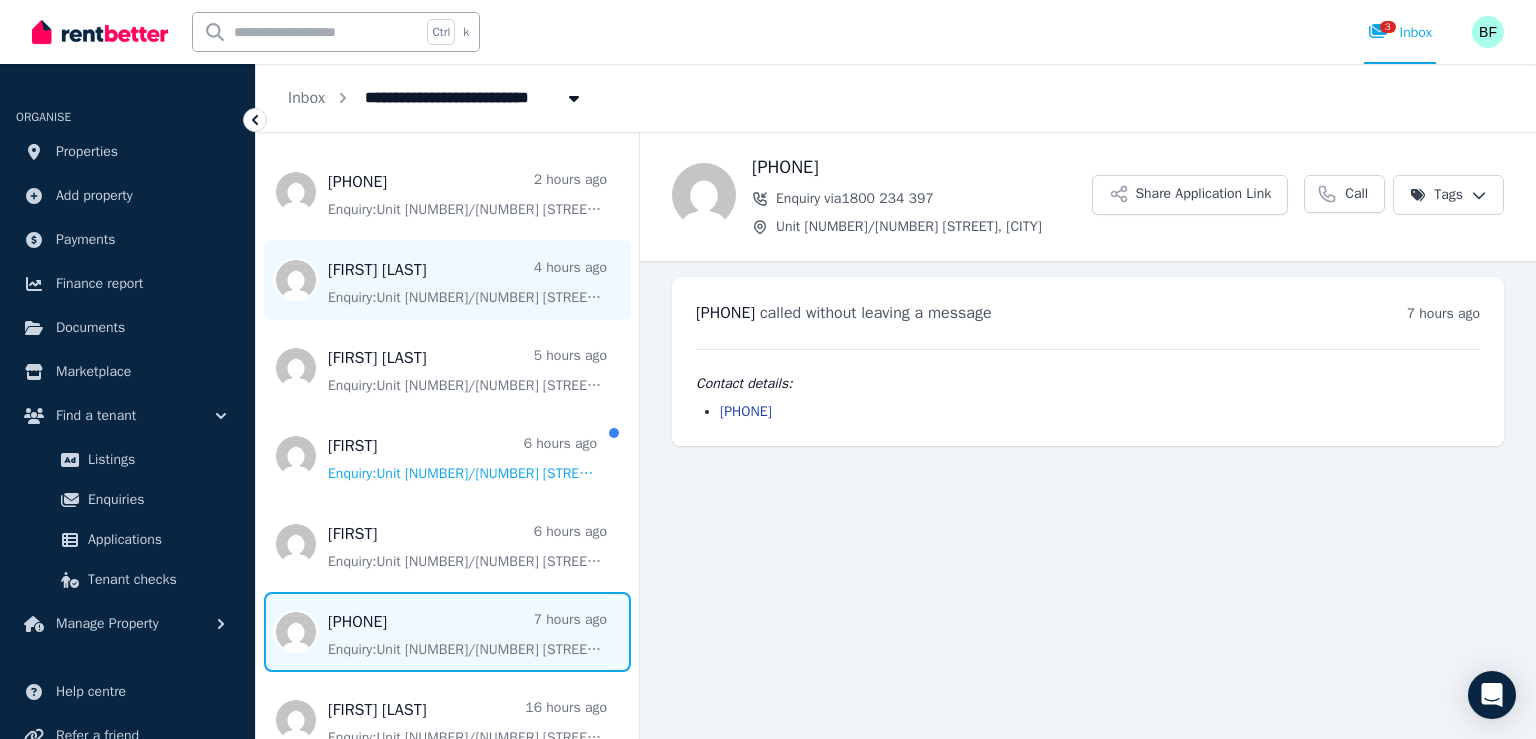 scroll, scrollTop: 300, scrollLeft: 0, axis: vertical 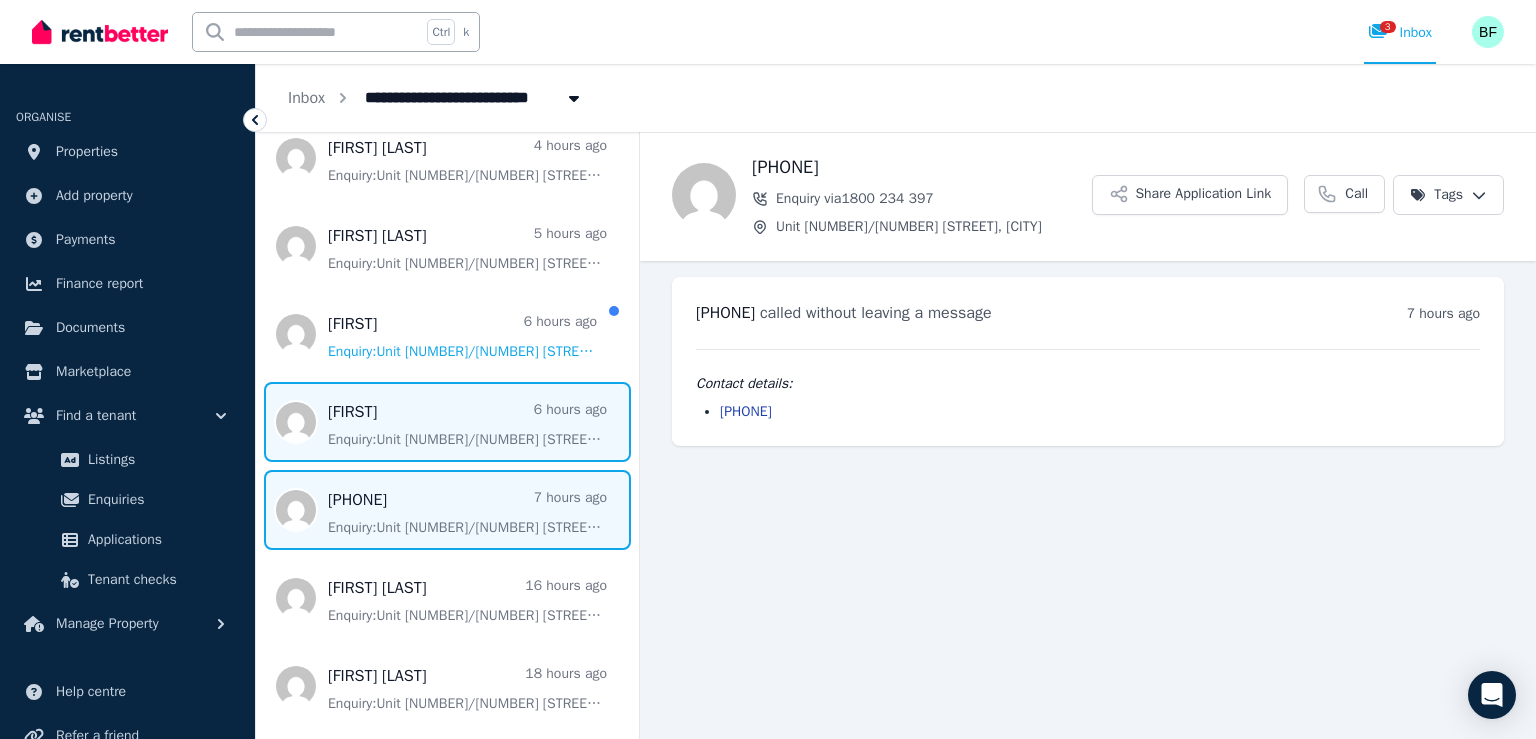 click at bounding box center [447, 422] 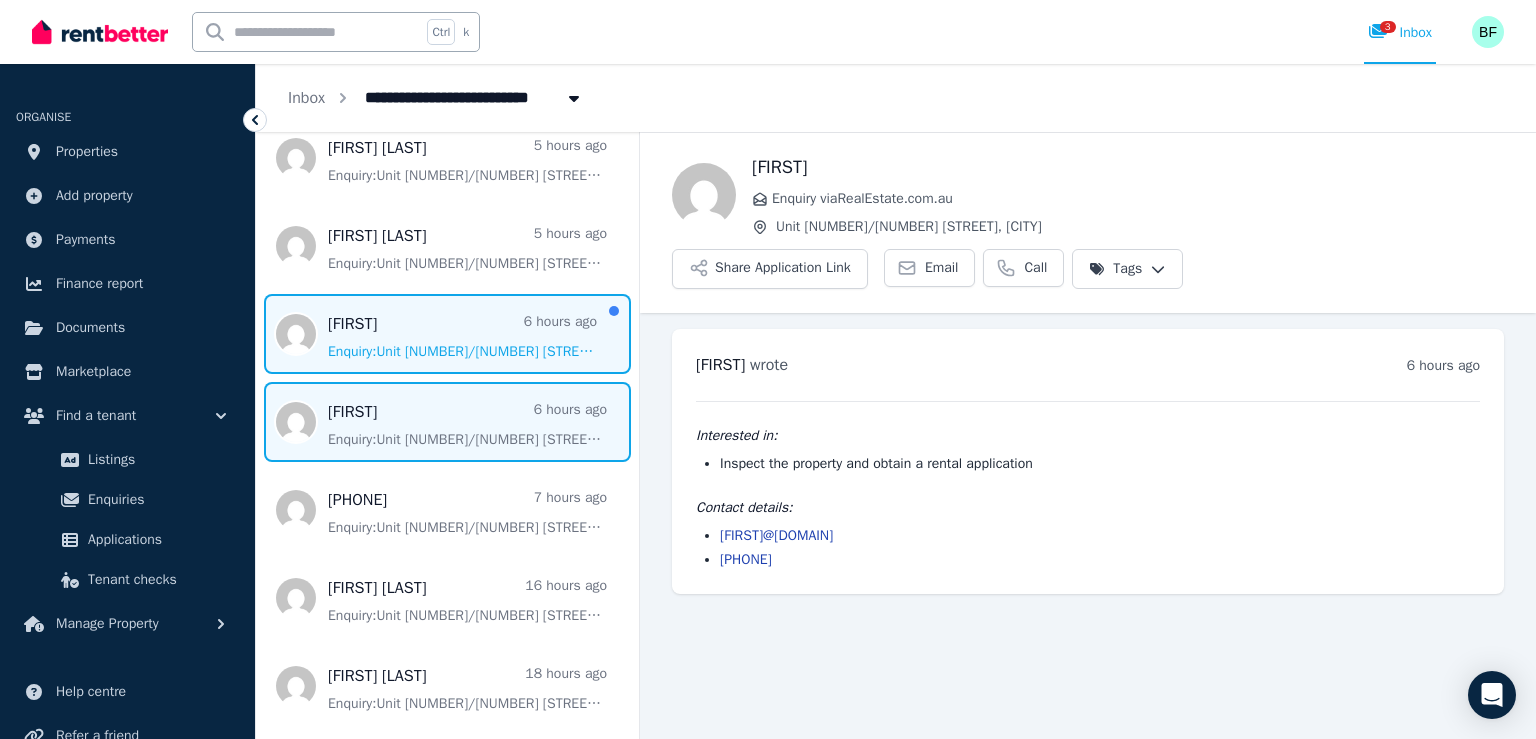 click at bounding box center [447, 334] 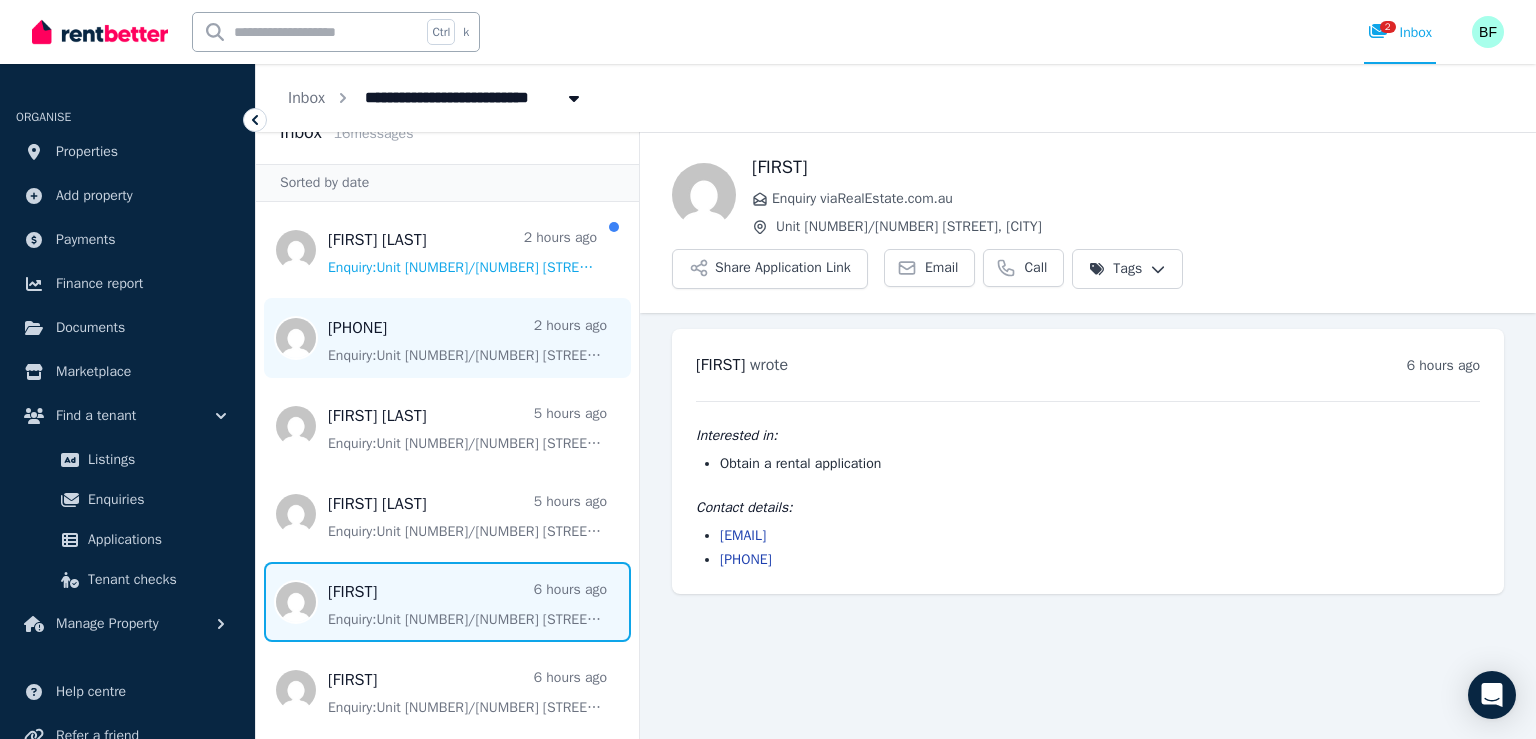 scroll, scrollTop: 0, scrollLeft: 0, axis: both 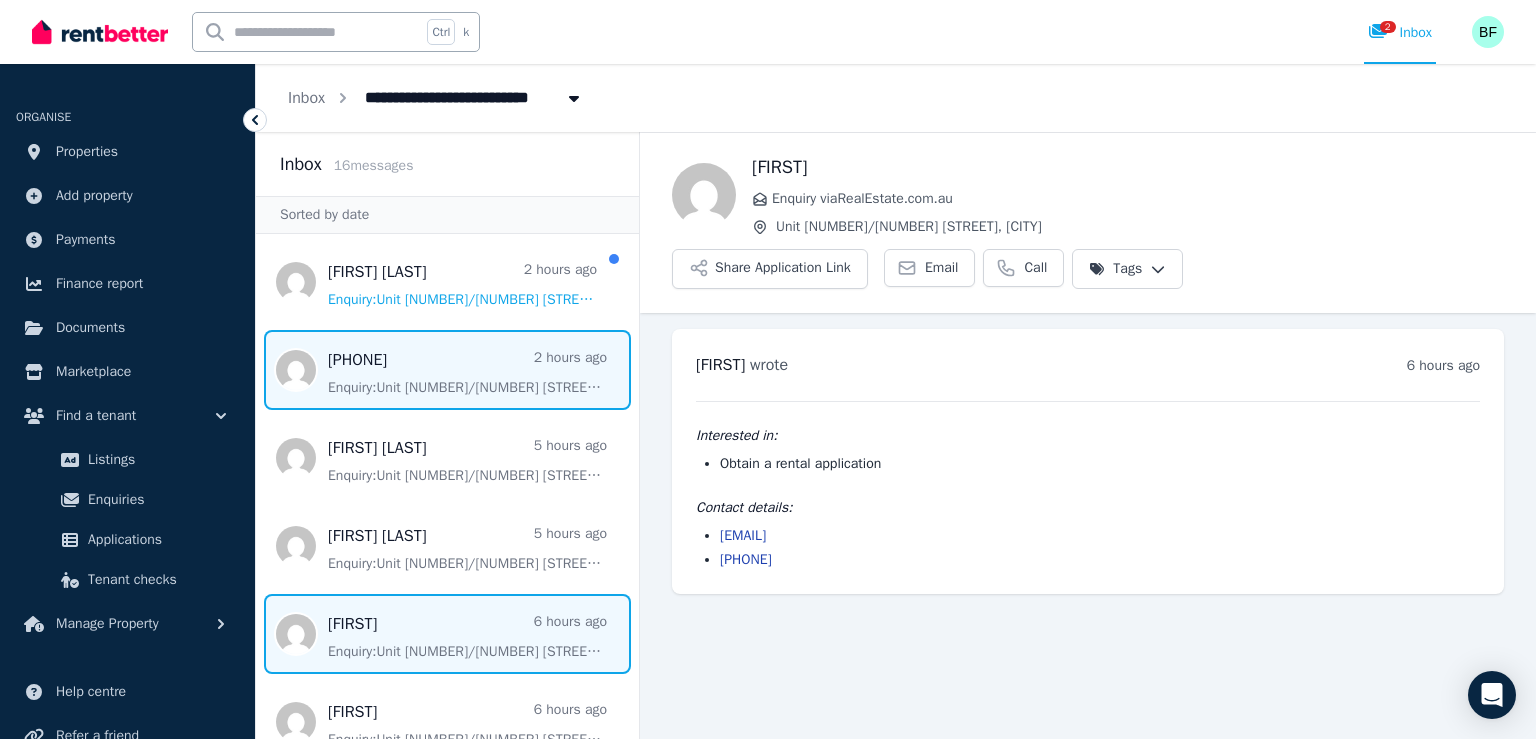 click at bounding box center [447, 370] 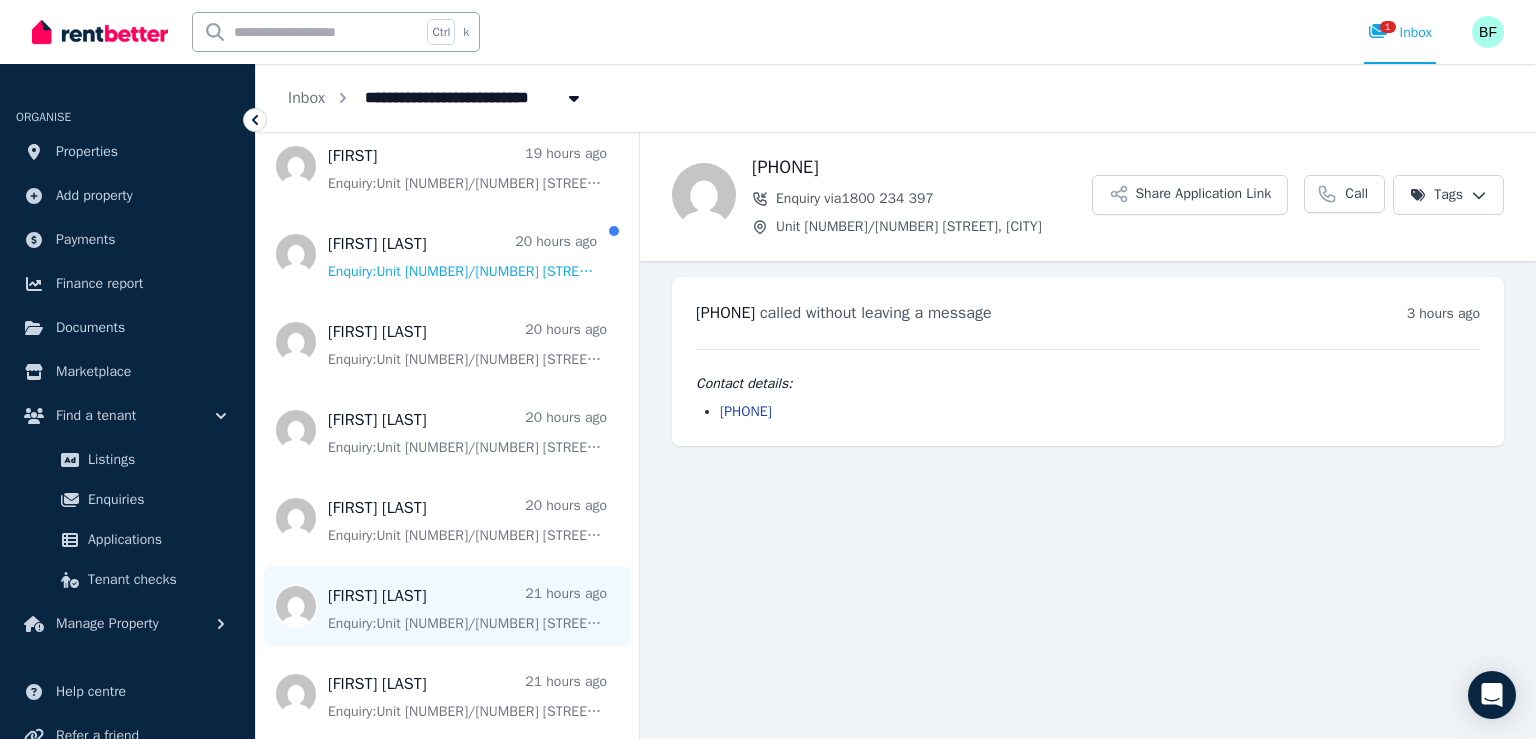 scroll, scrollTop: 910, scrollLeft: 0, axis: vertical 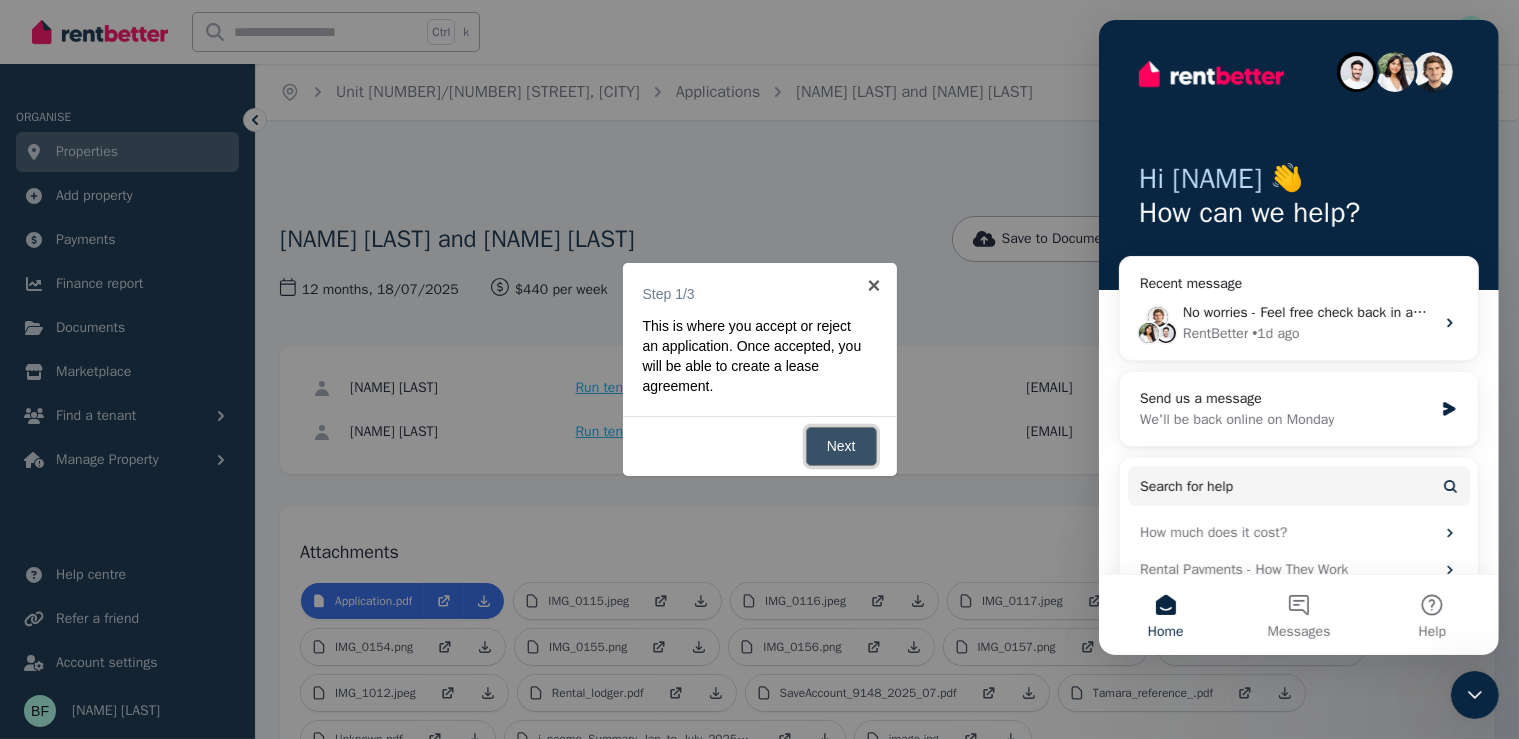 click on "Next" at bounding box center (841, 446) 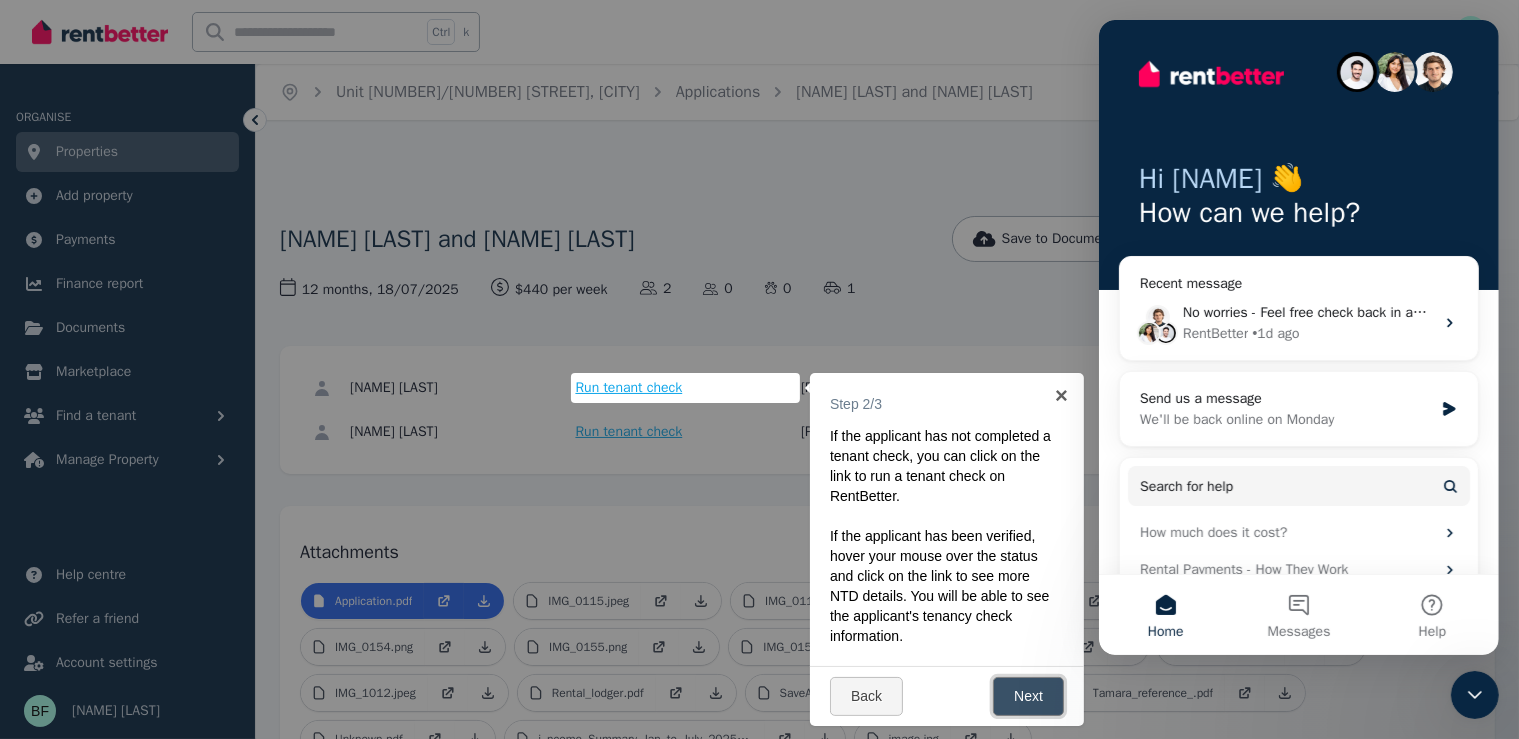 click on "Next" at bounding box center (1028, 696) 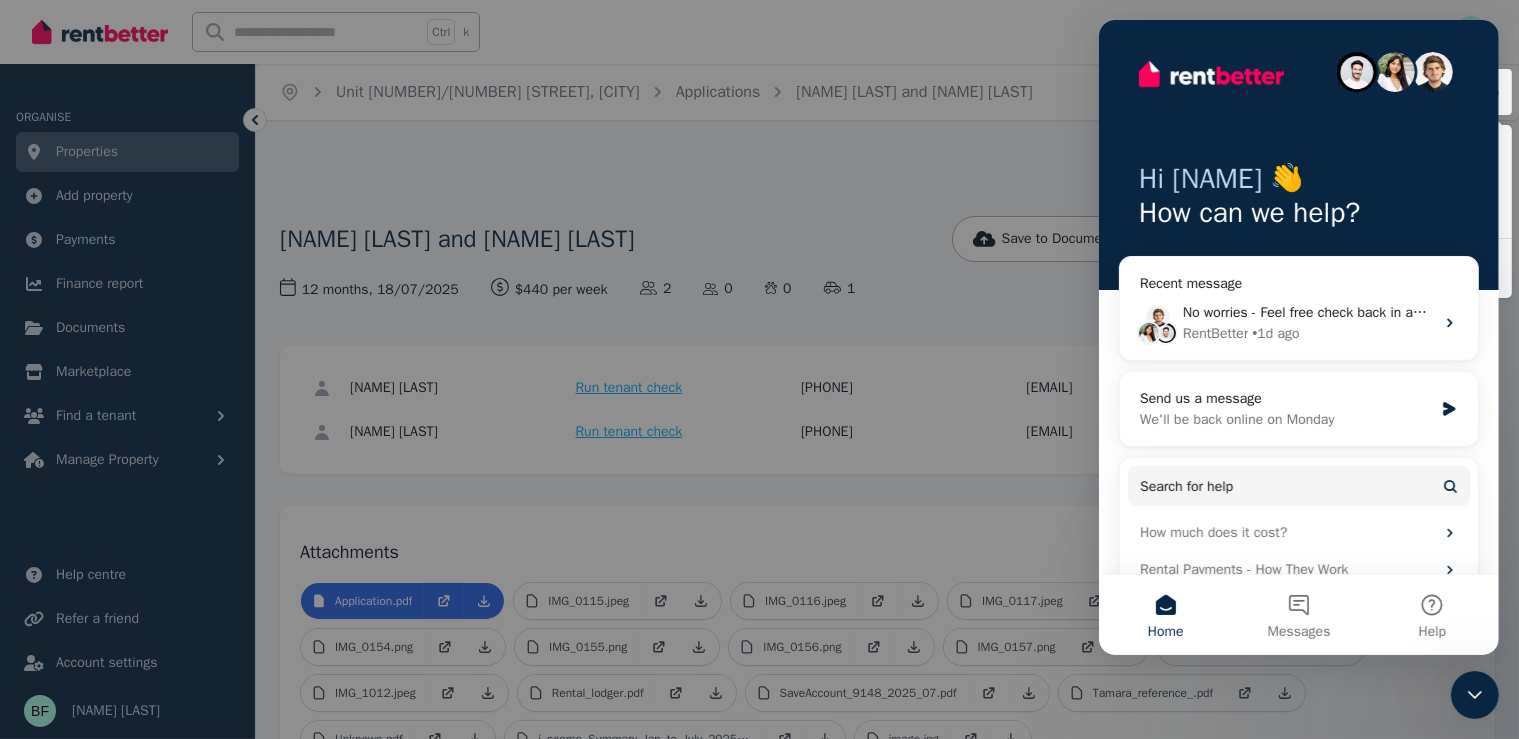 click at bounding box center (759, 369) 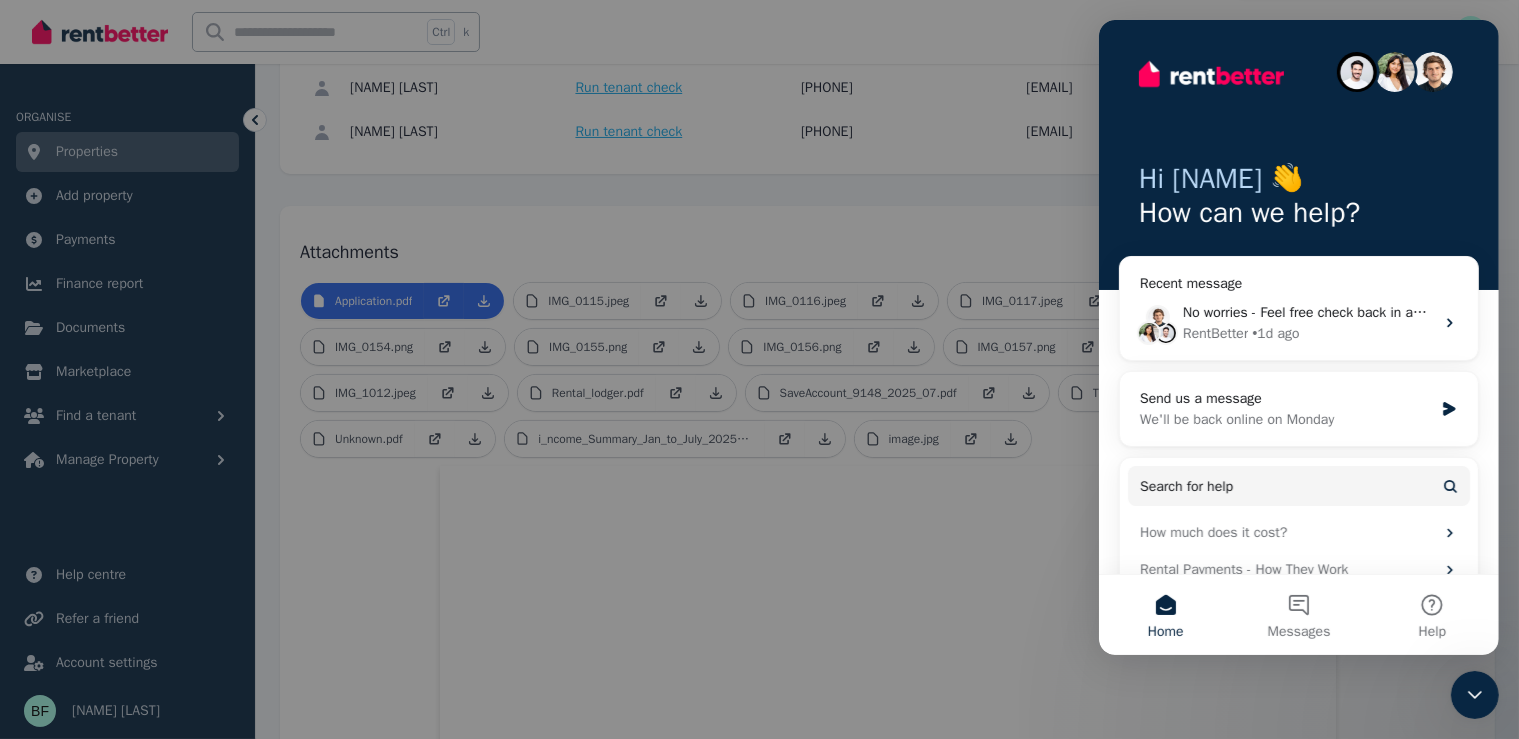 scroll, scrollTop: 500, scrollLeft: 0, axis: vertical 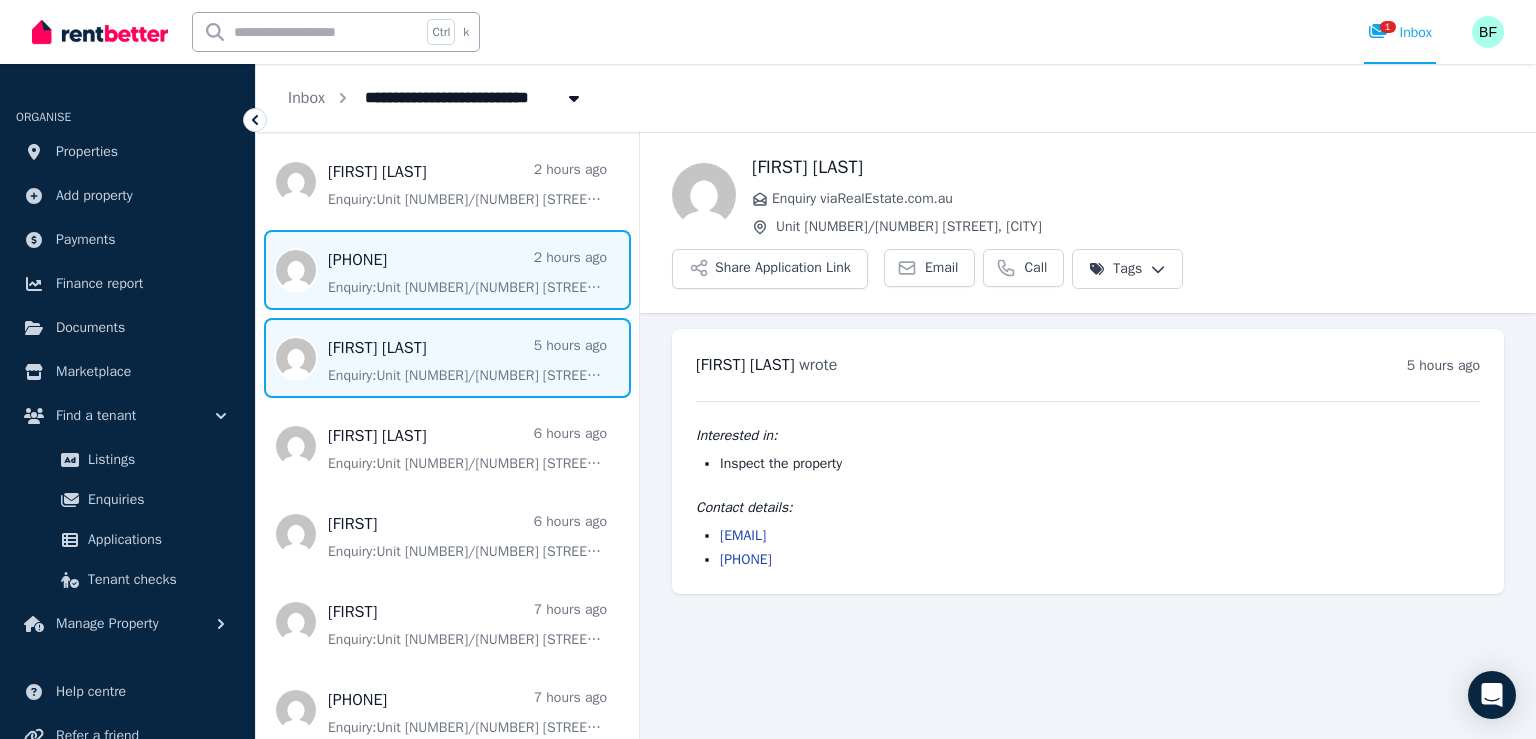 drag, startPoint x: 404, startPoint y: 257, endPoint x: 407, endPoint y: 245, distance: 12.369317 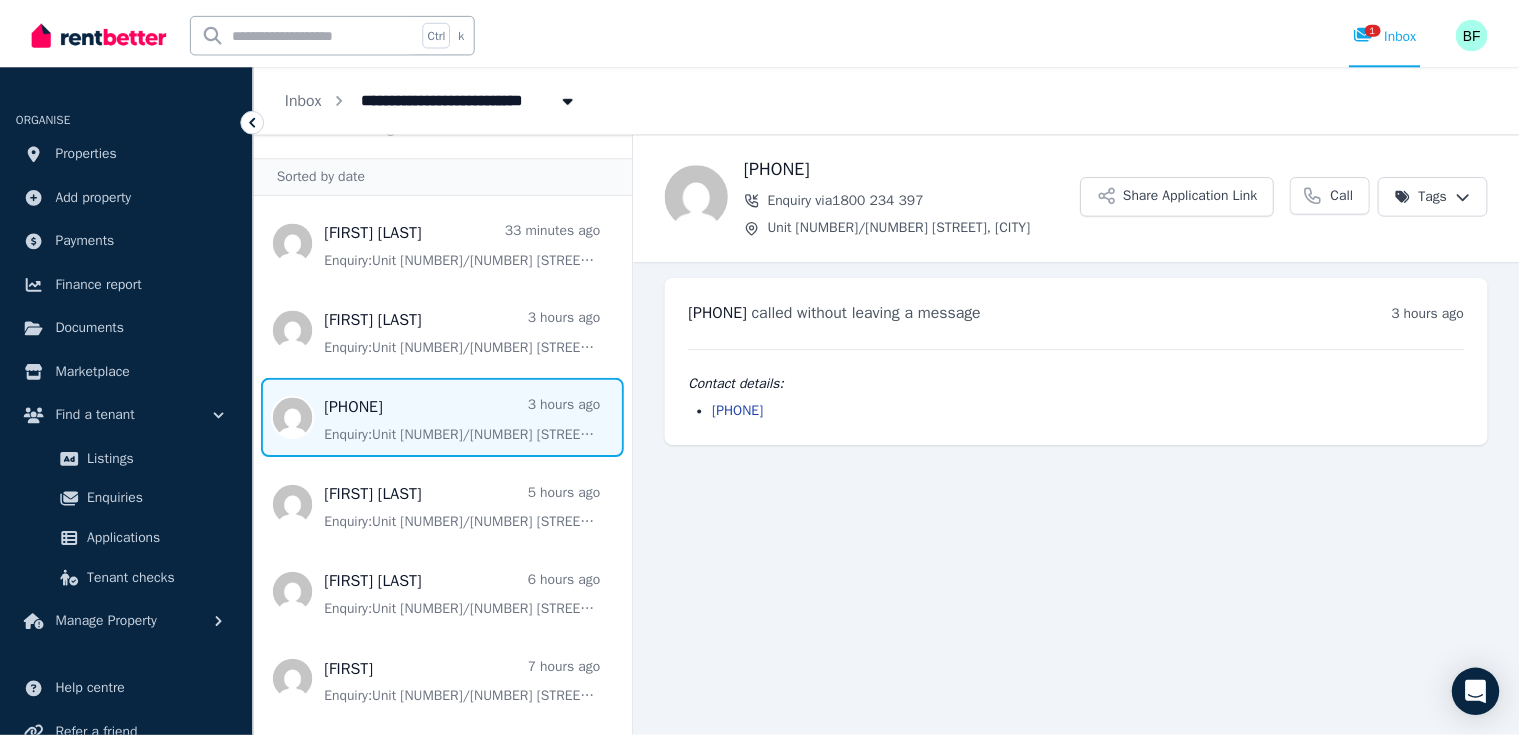 scroll, scrollTop: 0, scrollLeft: 0, axis: both 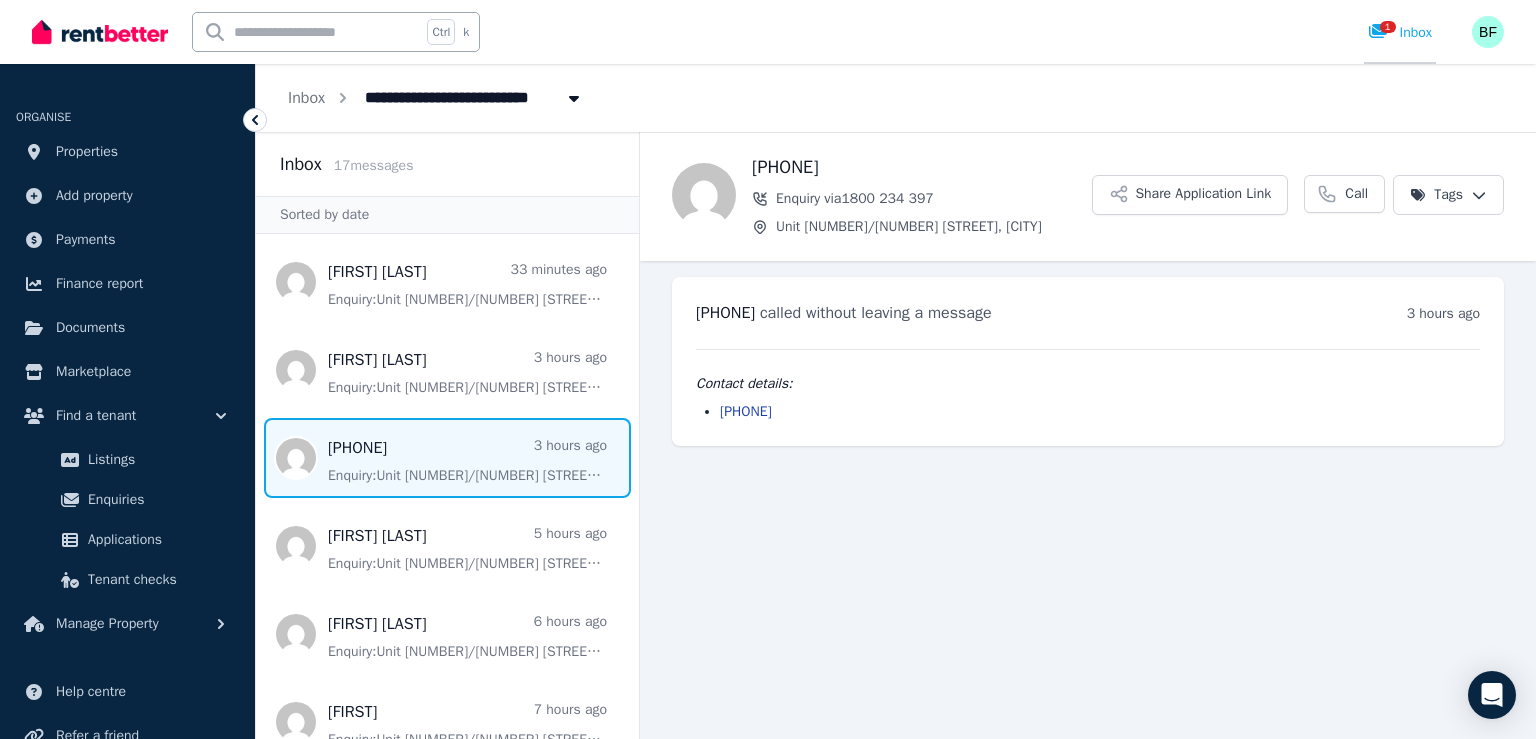 click on "1" at bounding box center [1388, 27] 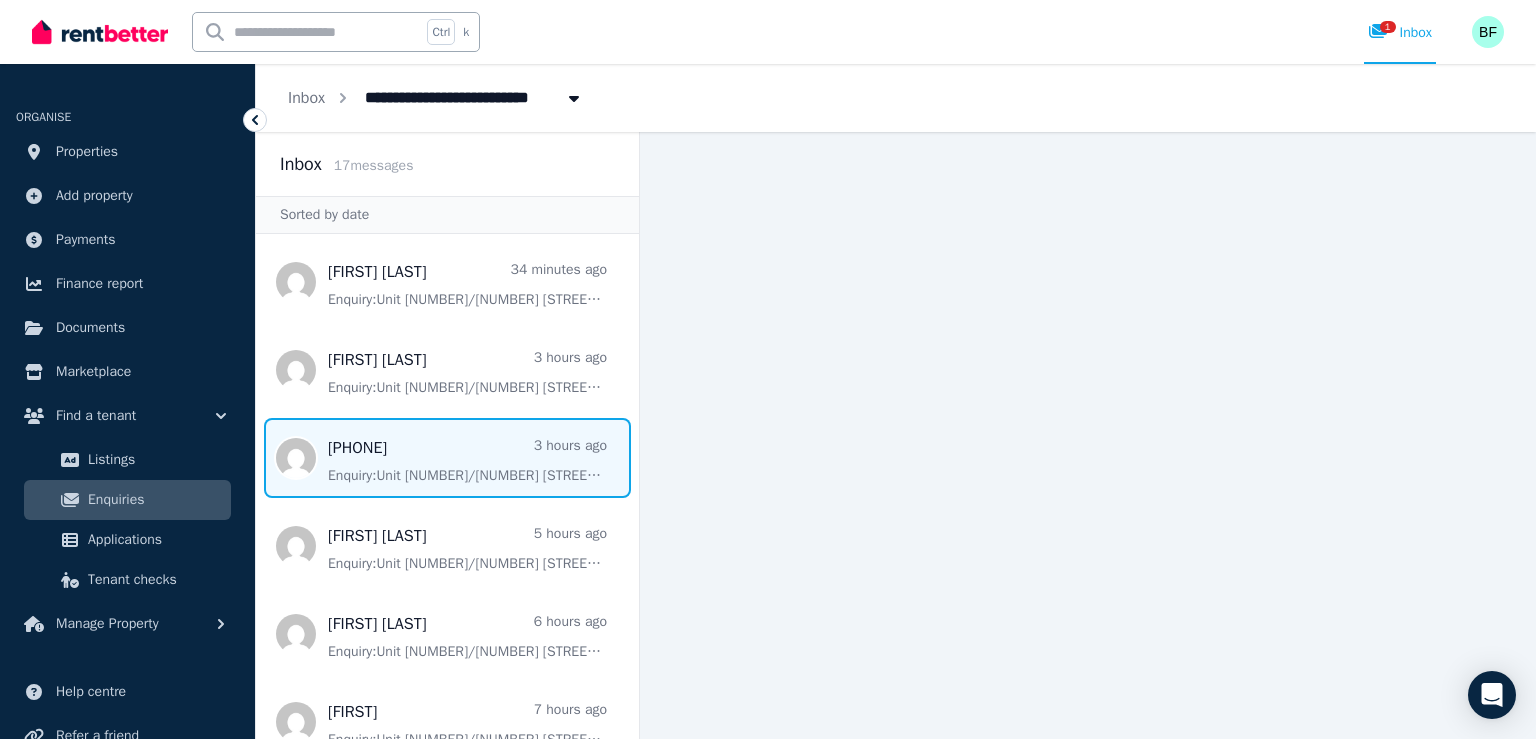 click at bounding box center [447, 458] 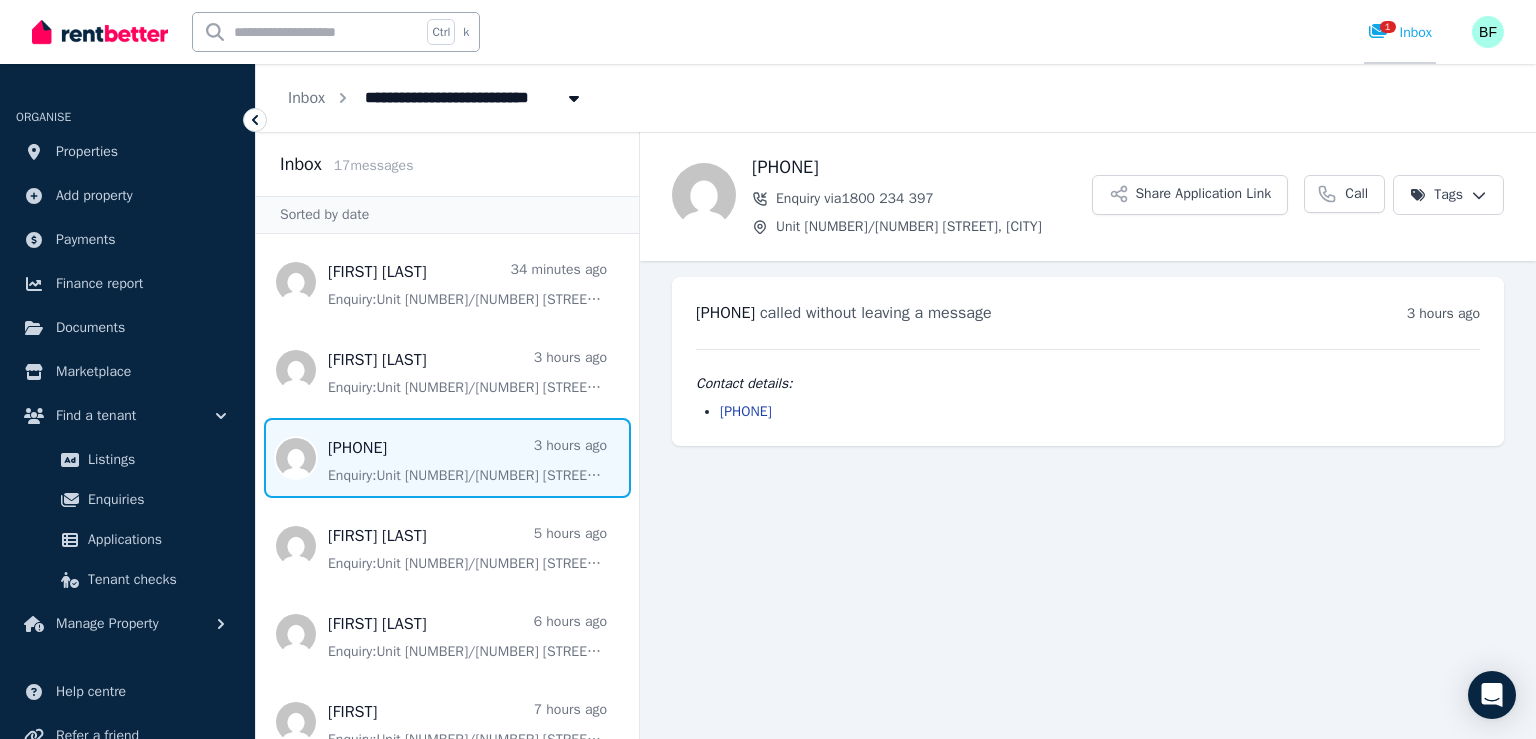 click 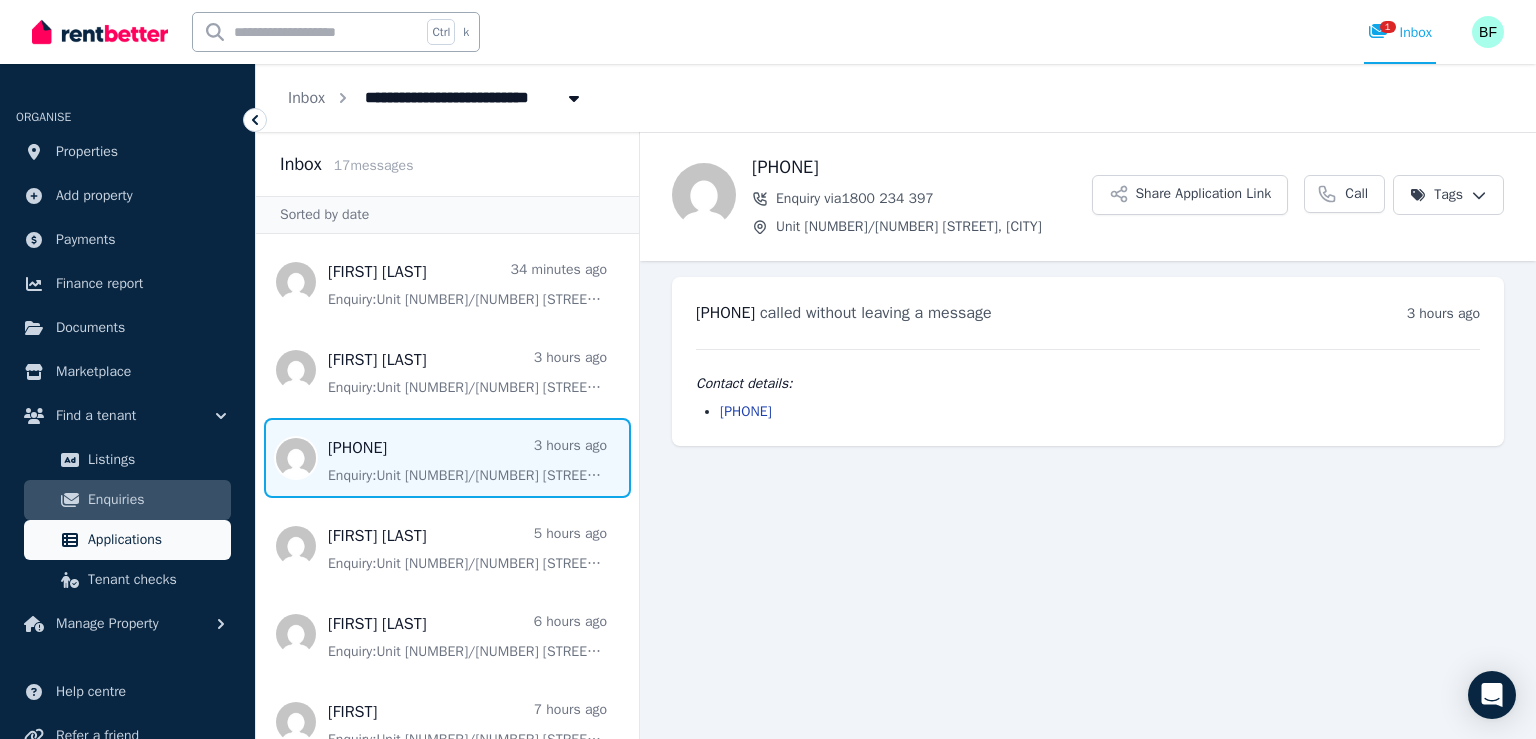 click on "Applications" at bounding box center [155, 540] 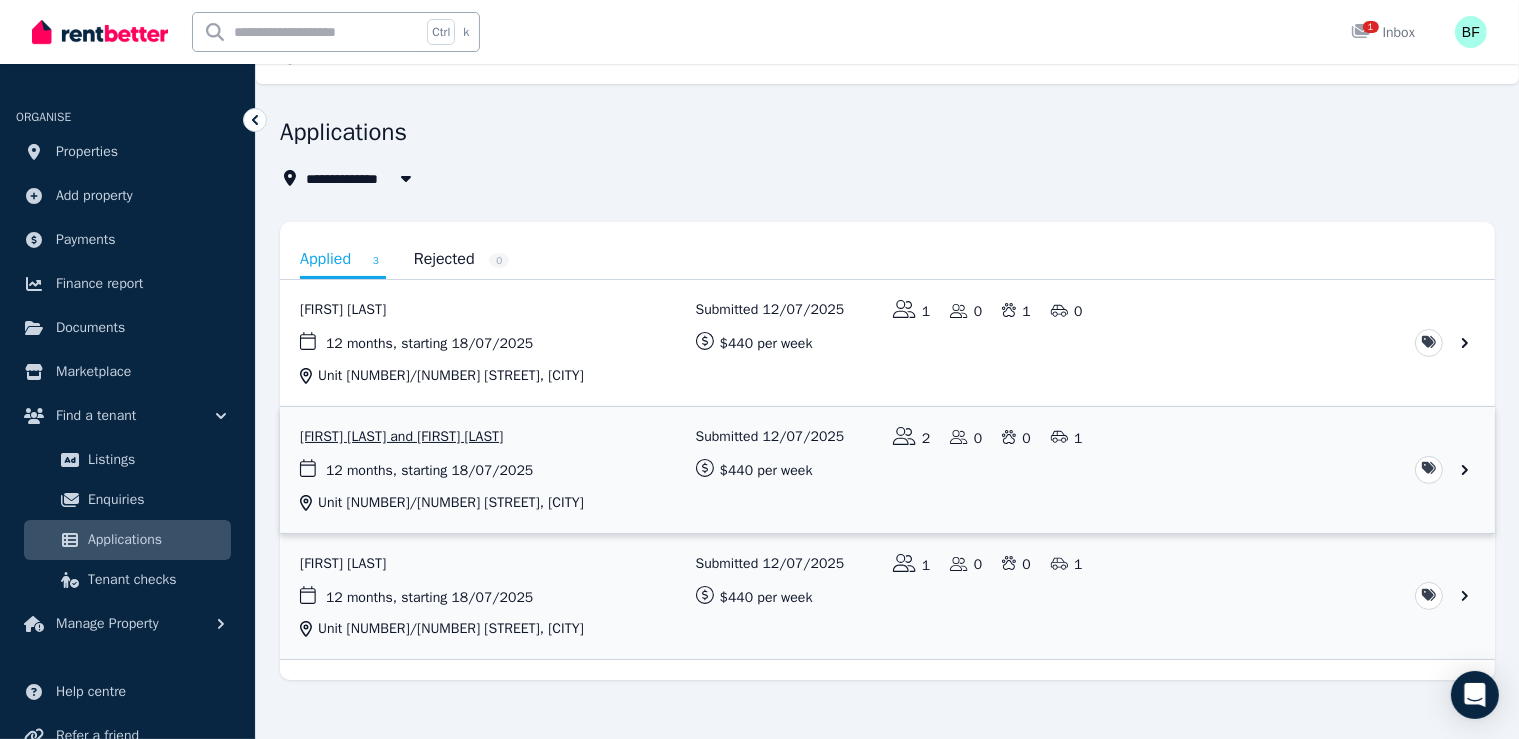 scroll, scrollTop: 54, scrollLeft: 0, axis: vertical 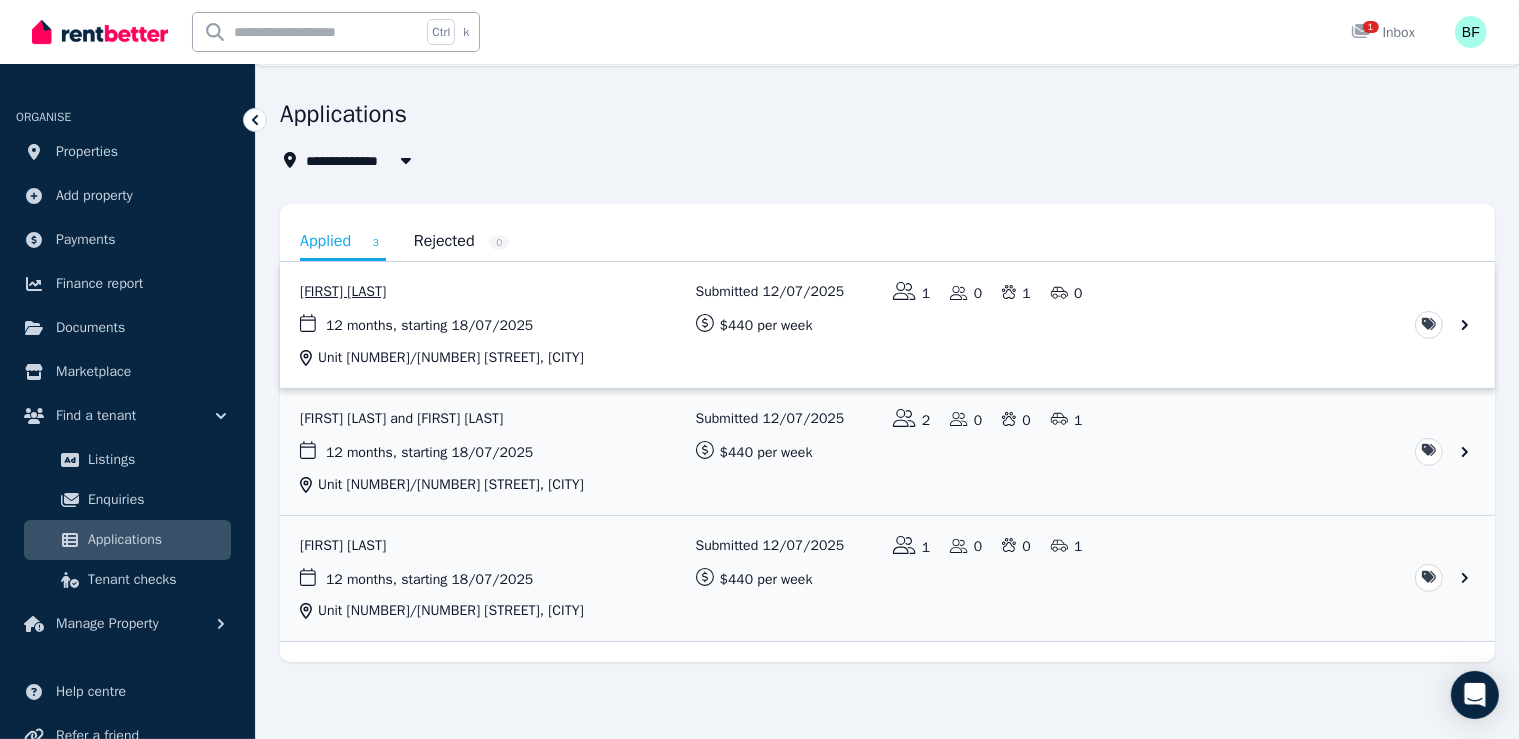 click at bounding box center [887, 325] 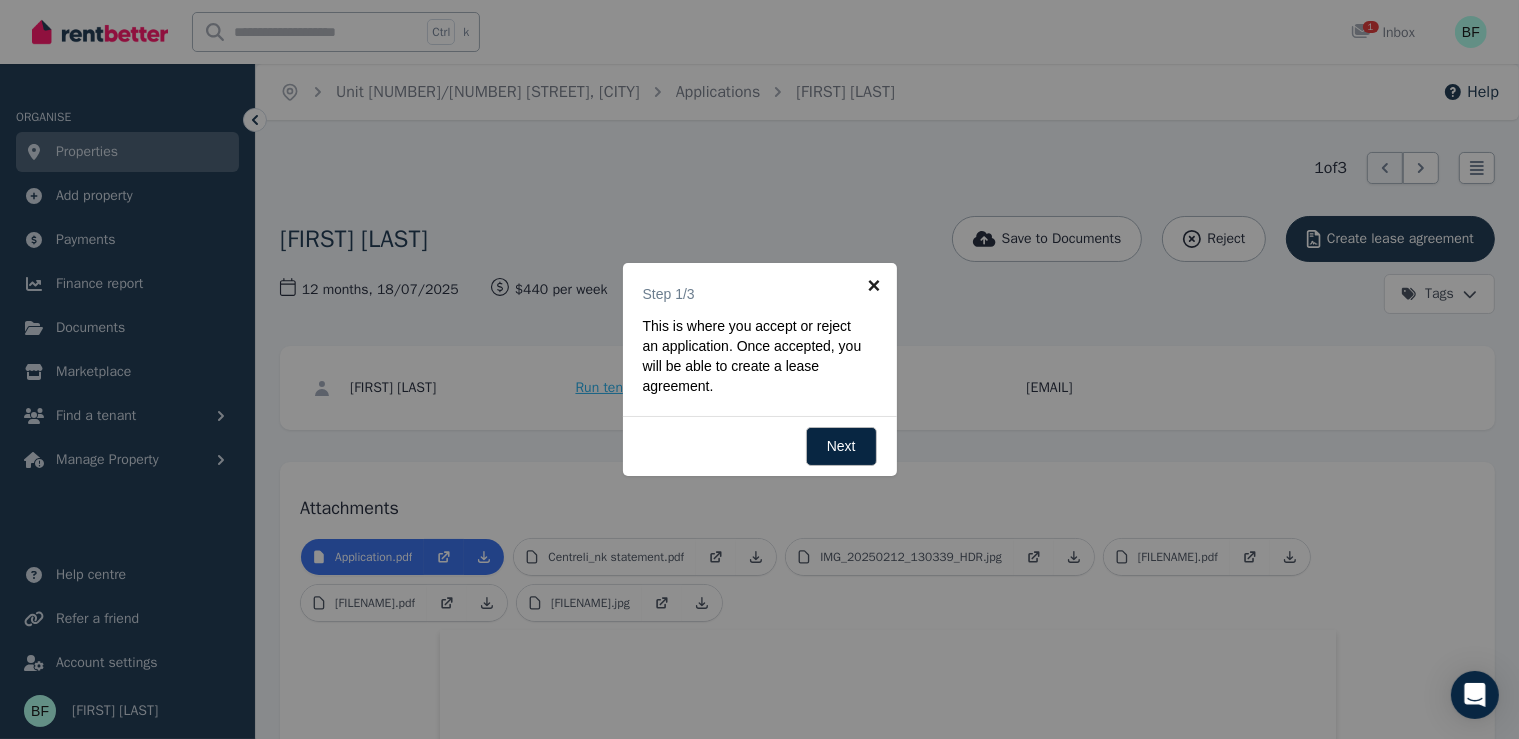 click on "×" at bounding box center (874, 285) 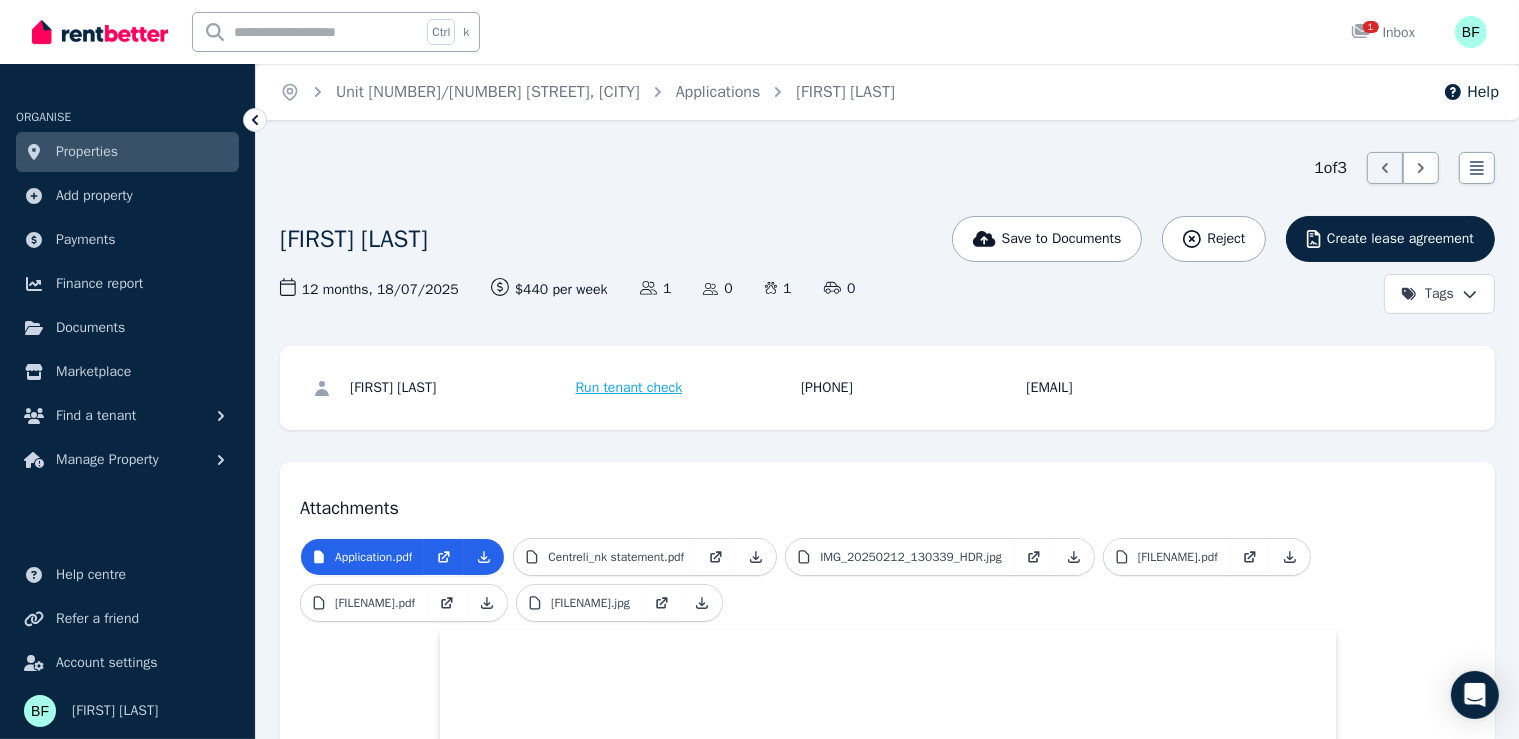 drag, startPoint x: 364, startPoint y: 552, endPoint x: 368, endPoint y: 657, distance: 105.076164 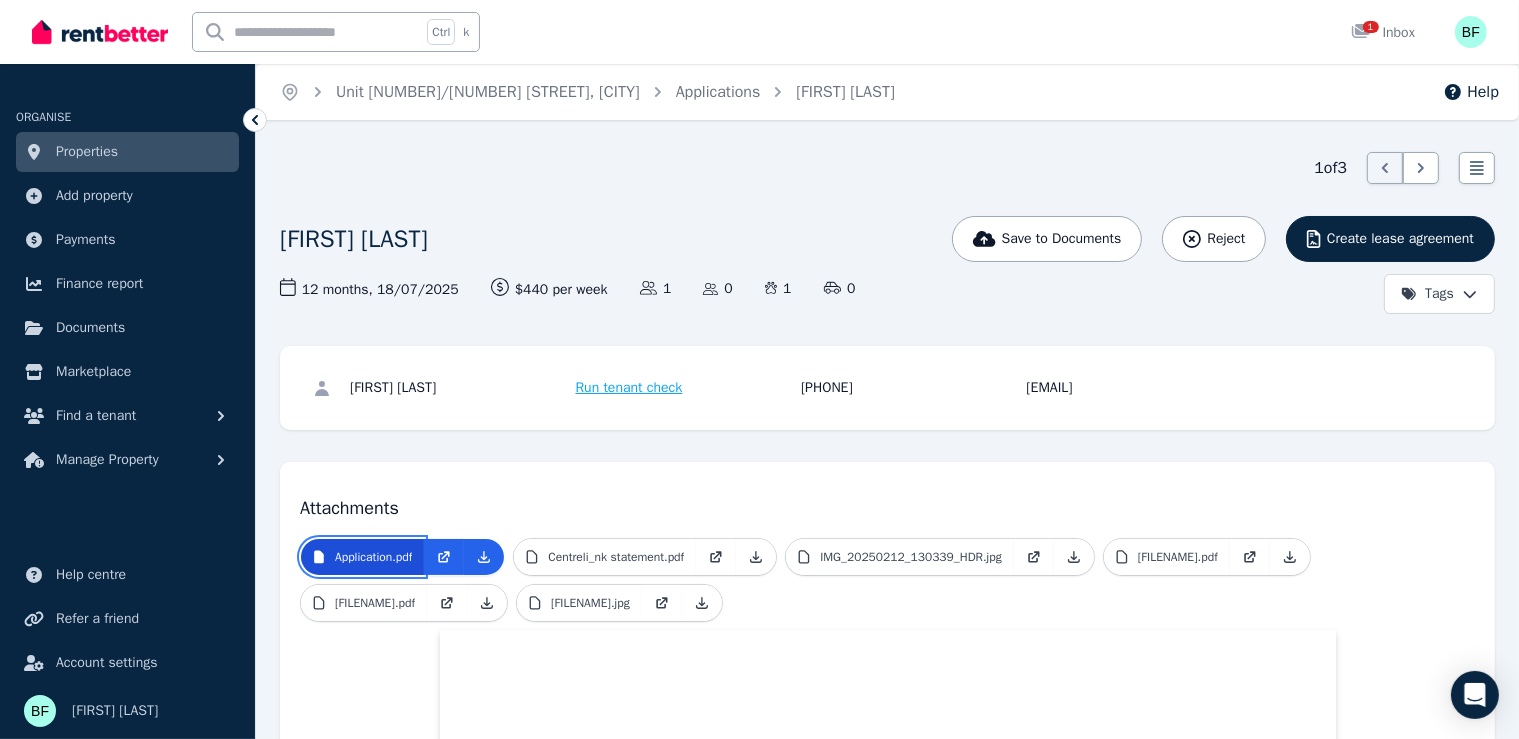 click on "Application.pdf" at bounding box center (373, 557) 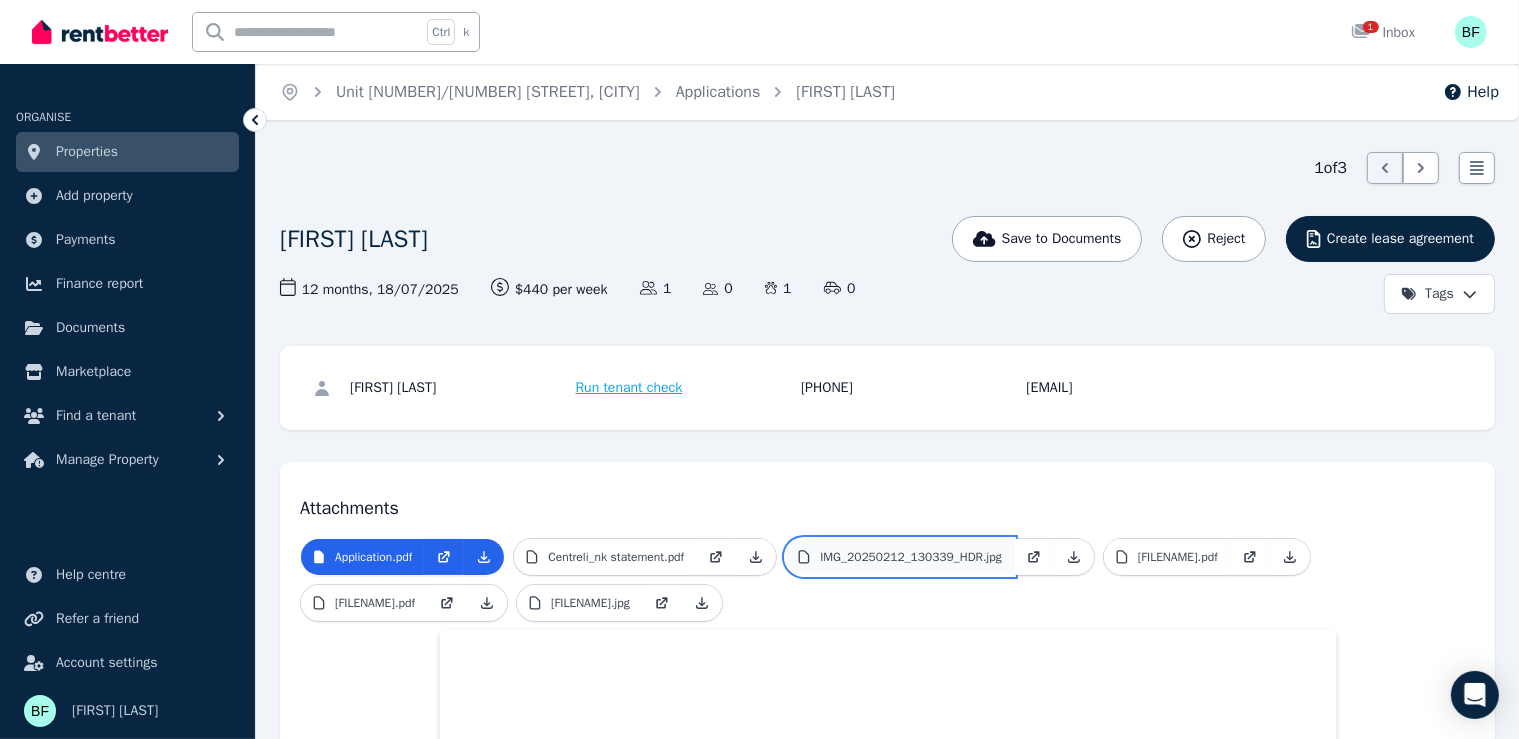 click on "IMG_20250212_130339_HDR.jpg" at bounding box center [911, 557] 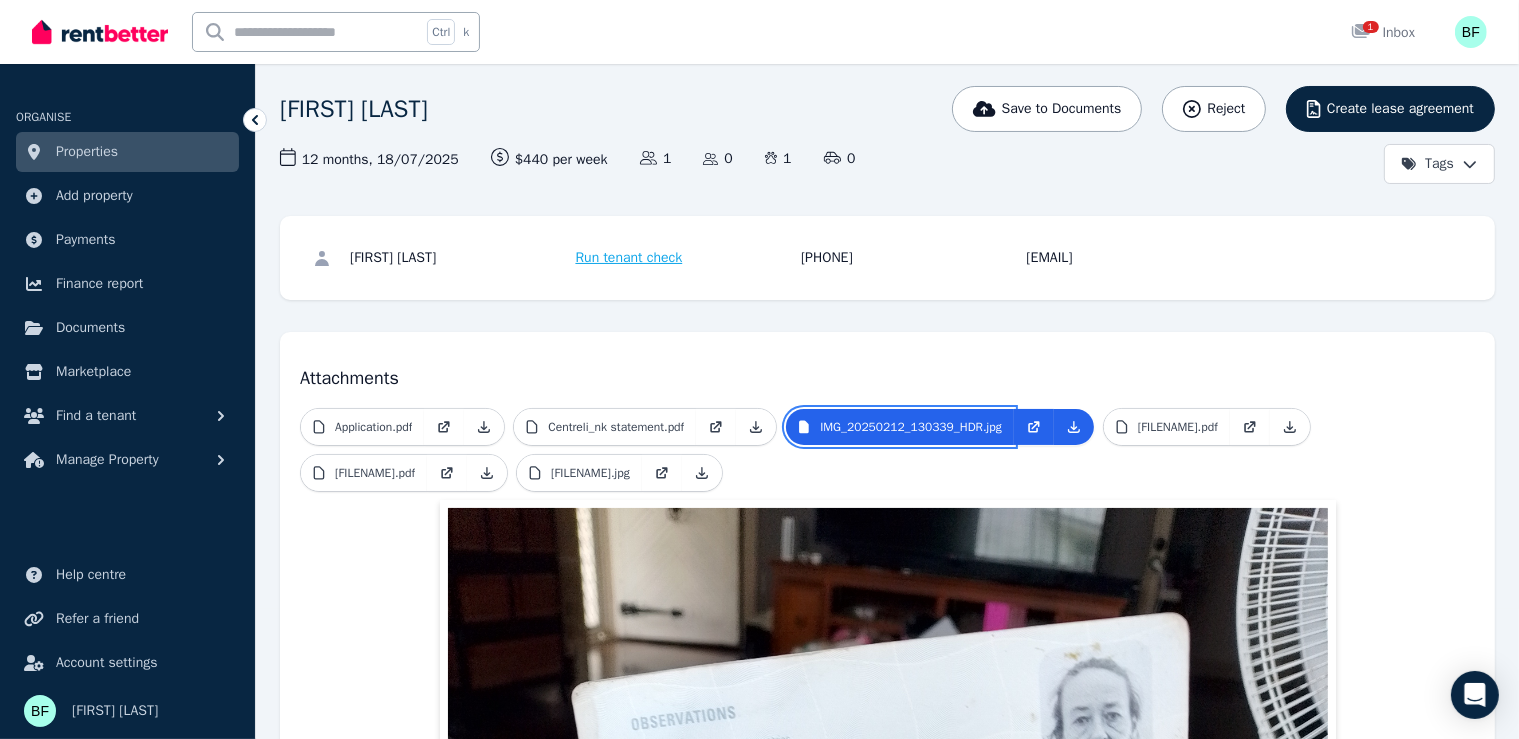 scroll, scrollTop: 103, scrollLeft: 0, axis: vertical 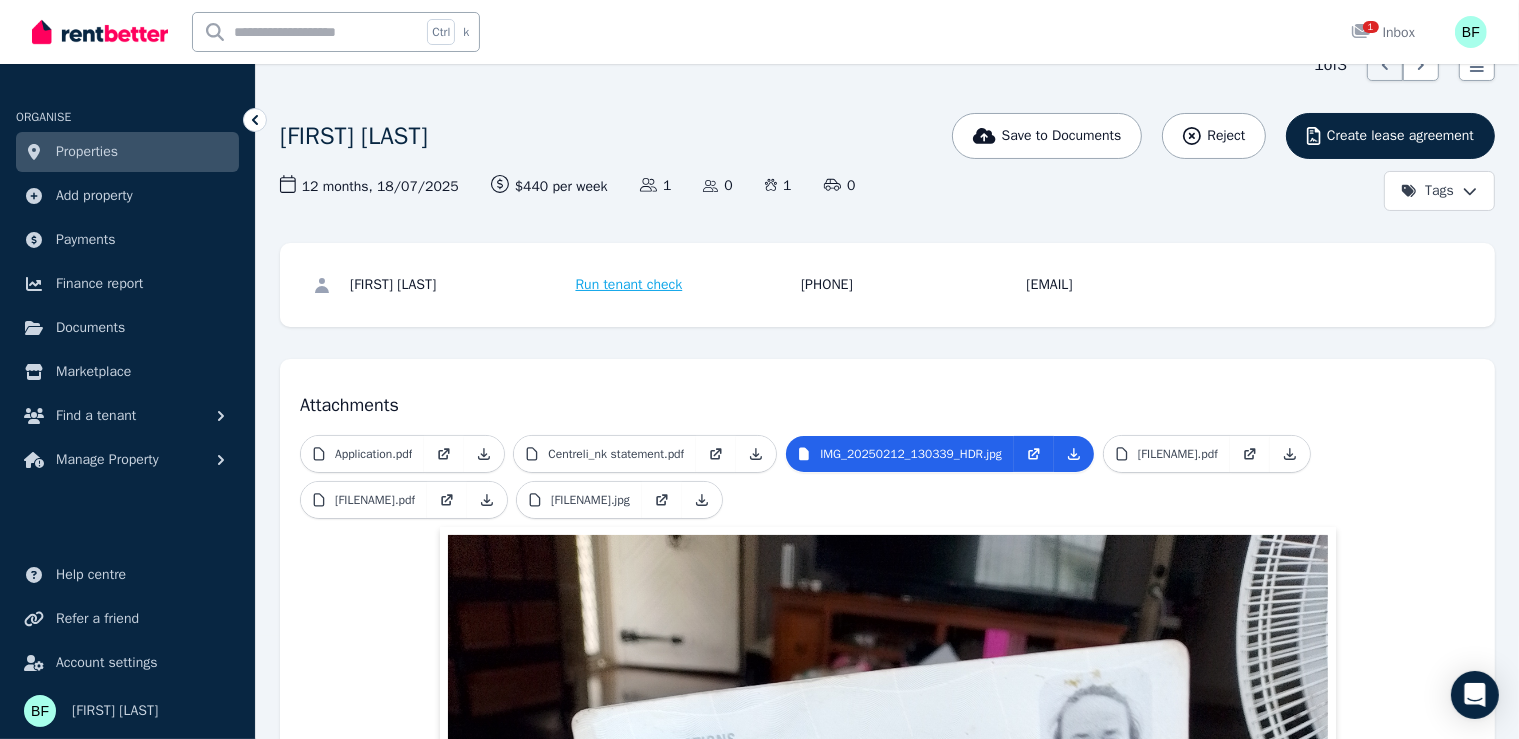 click on "Application.pdf [FILENAME].pdf [FILENAME].jpg [FILENAME].pdf [FILENAME].pdf [FILENAME].jpg" at bounding box center (887, 1093) 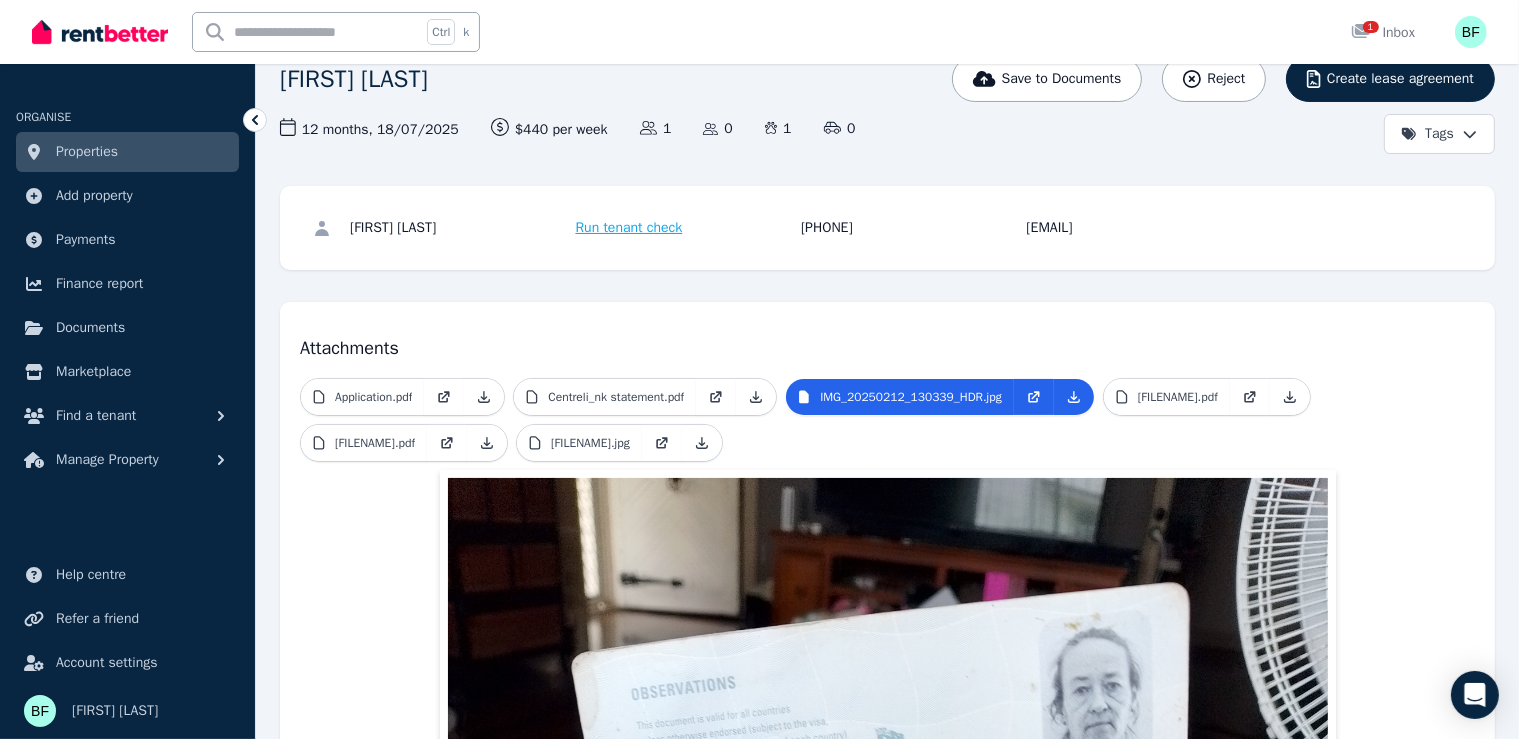 scroll, scrollTop: 3, scrollLeft: 0, axis: vertical 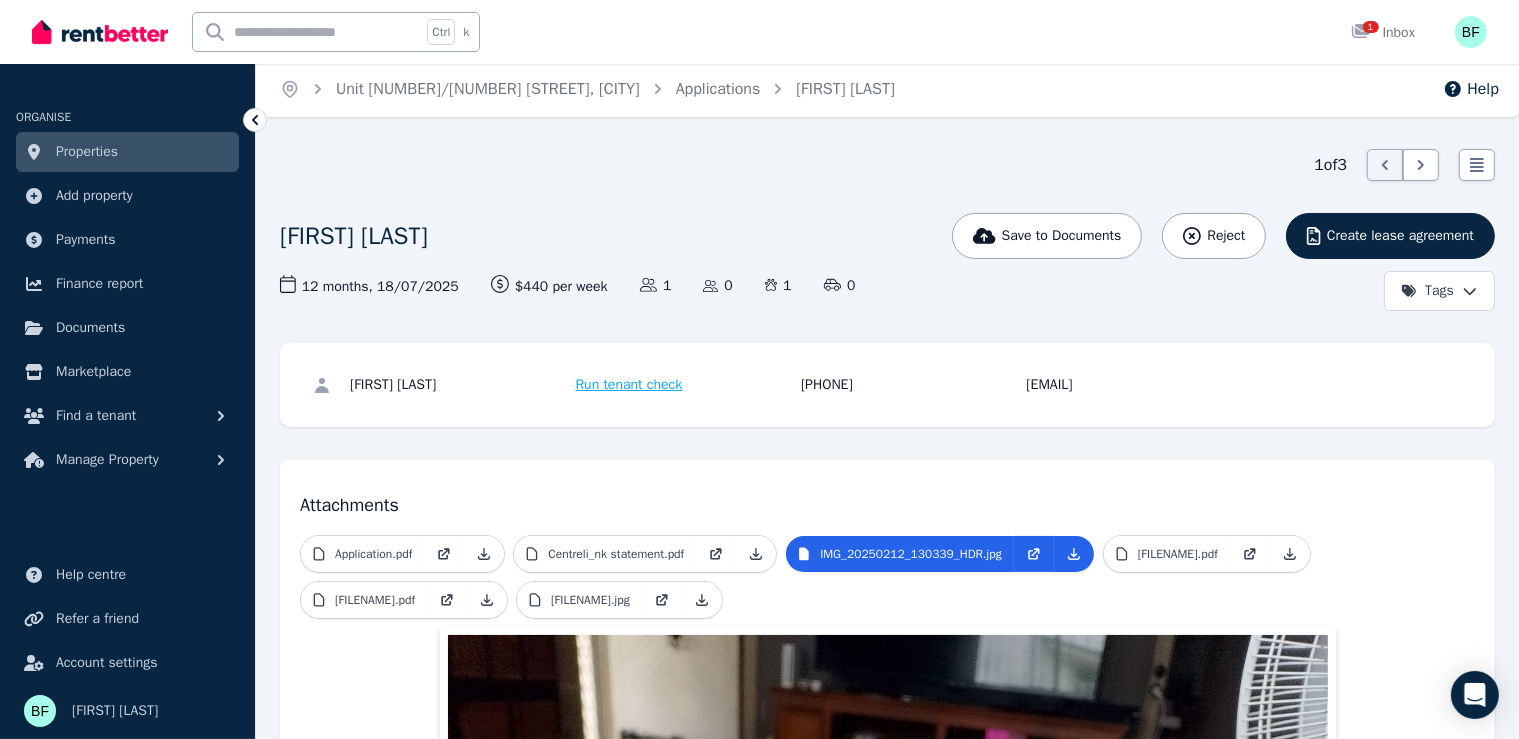click 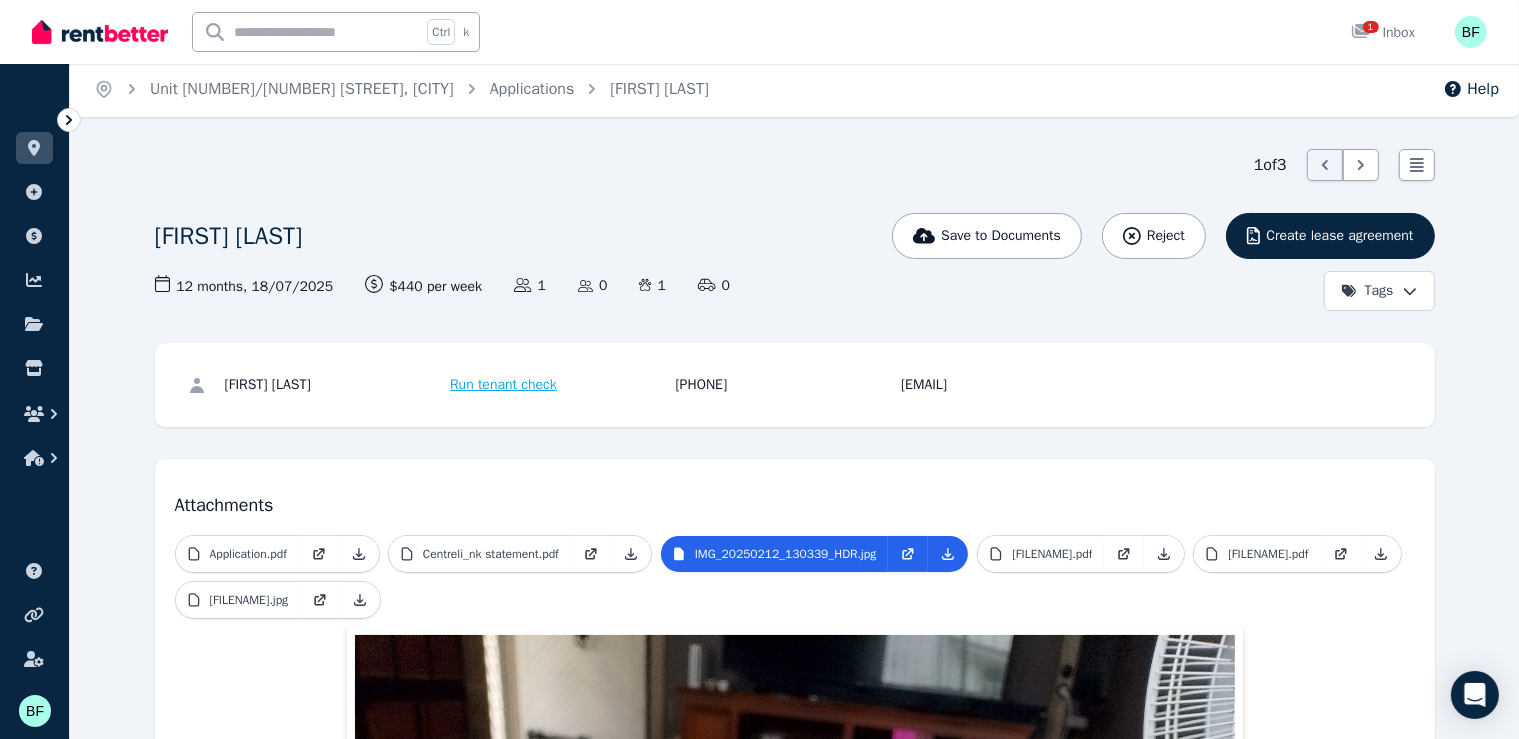 scroll, scrollTop: 0, scrollLeft: 0, axis: both 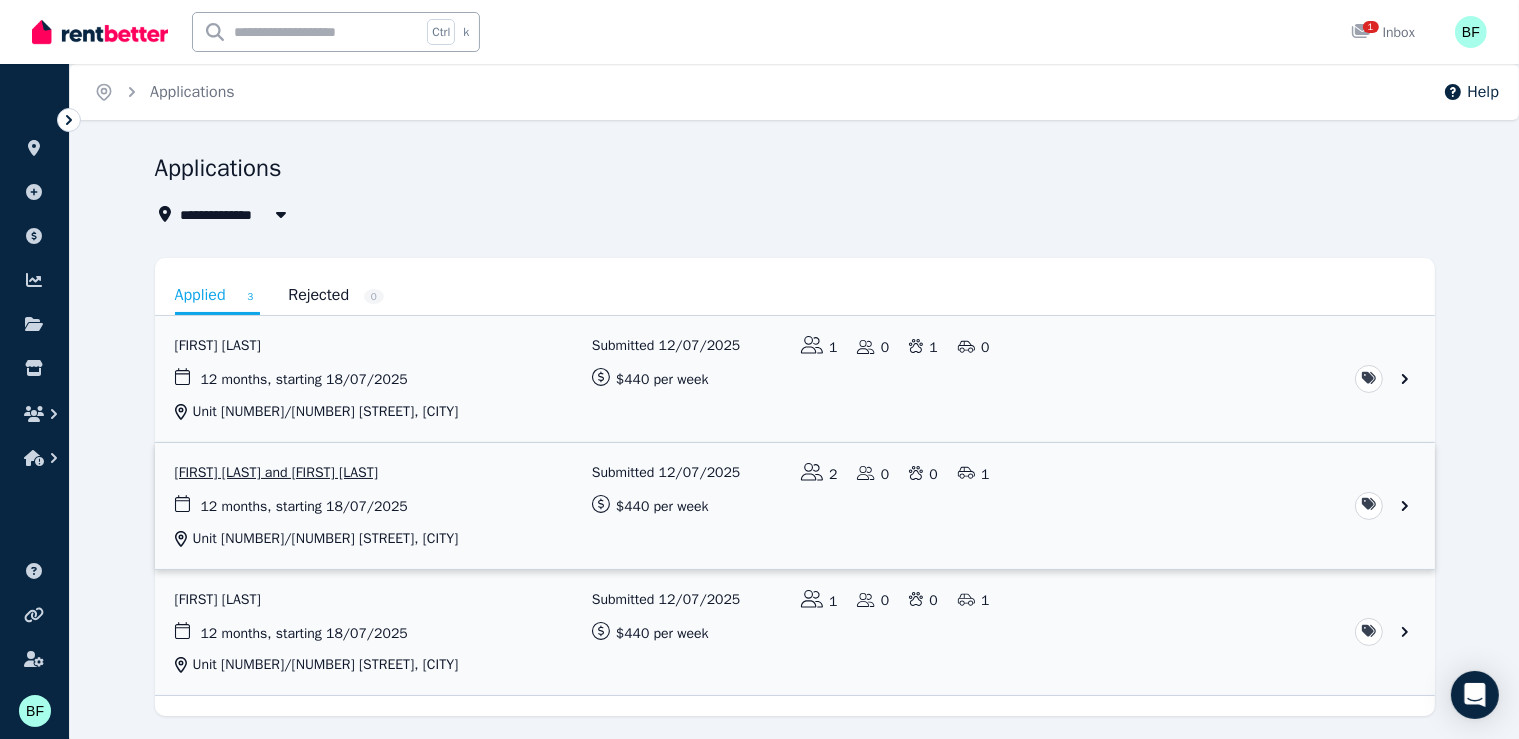 click at bounding box center [795, 506] 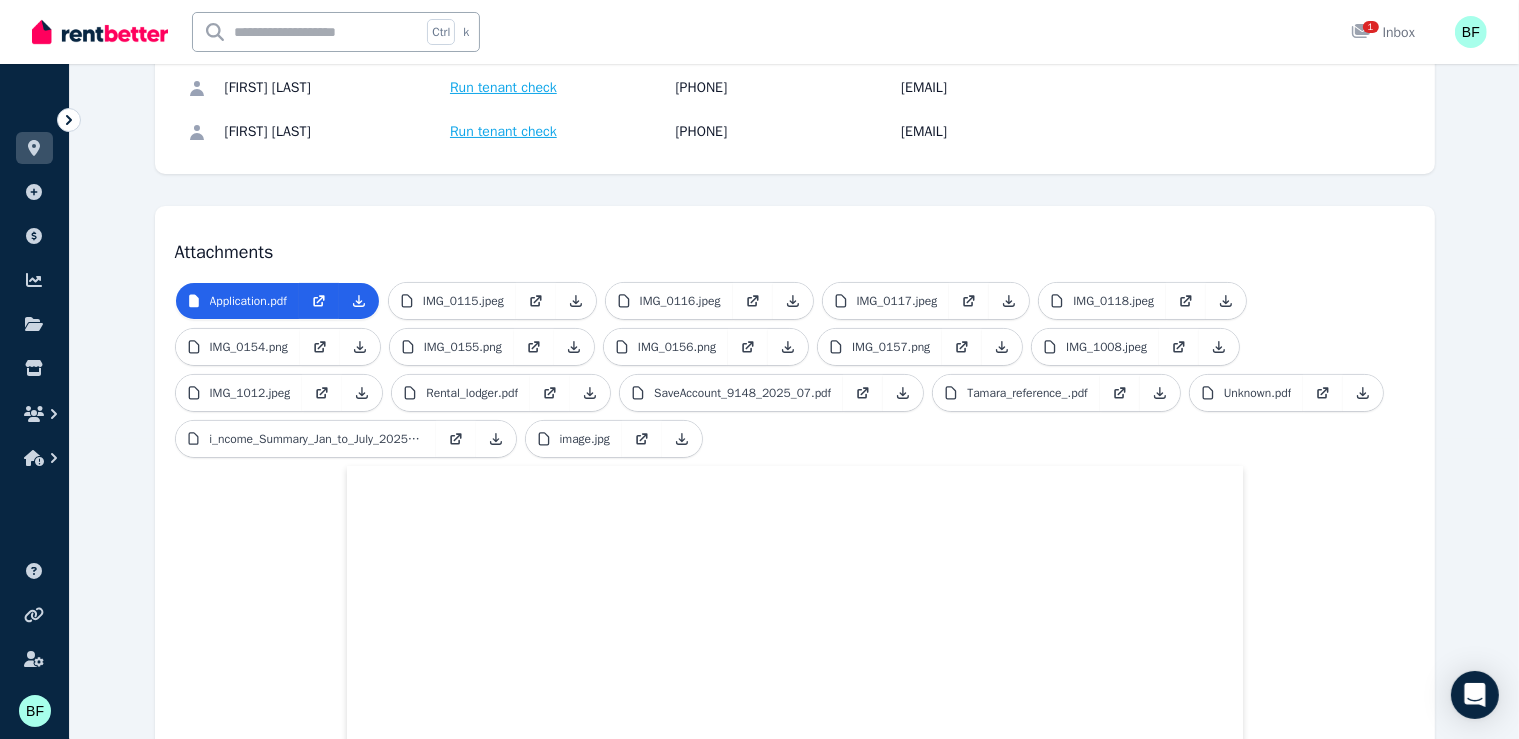 scroll, scrollTop: 300, scrollLeft: 0, axis: vertical 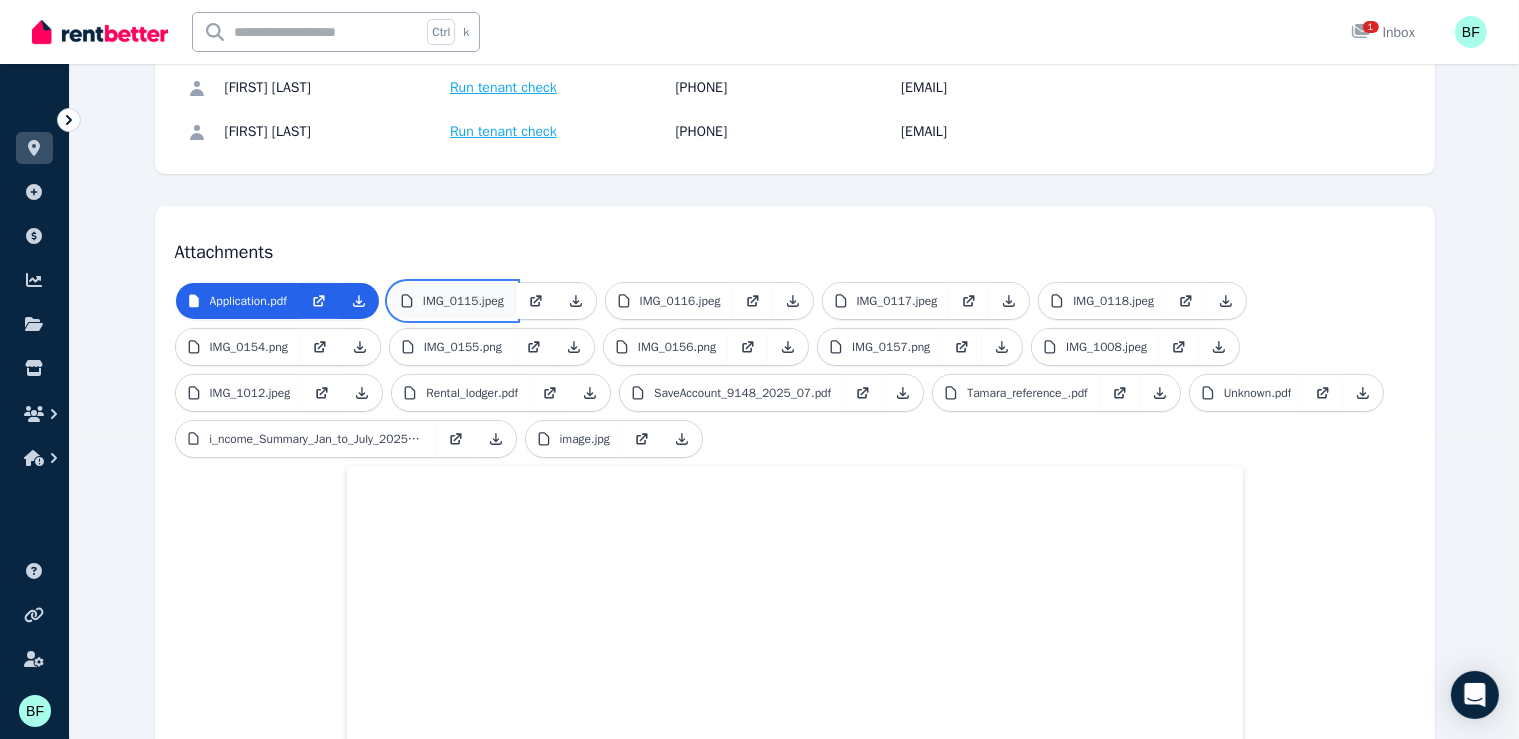 click on "IMG_0115.jpeg" at bounding box center (463, 301) 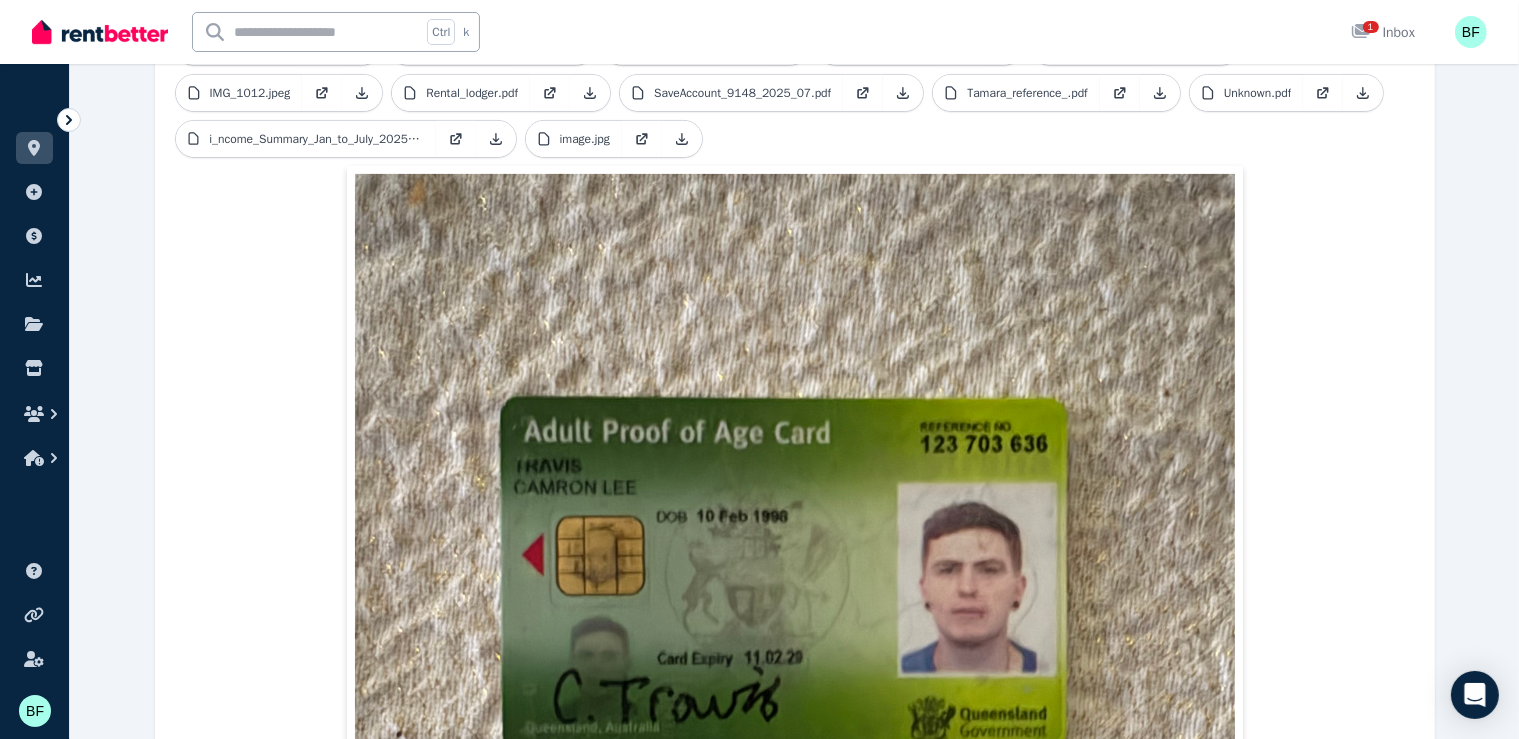 scroll, scrollTop: 500, scrollLeft: 0, axis: vertical 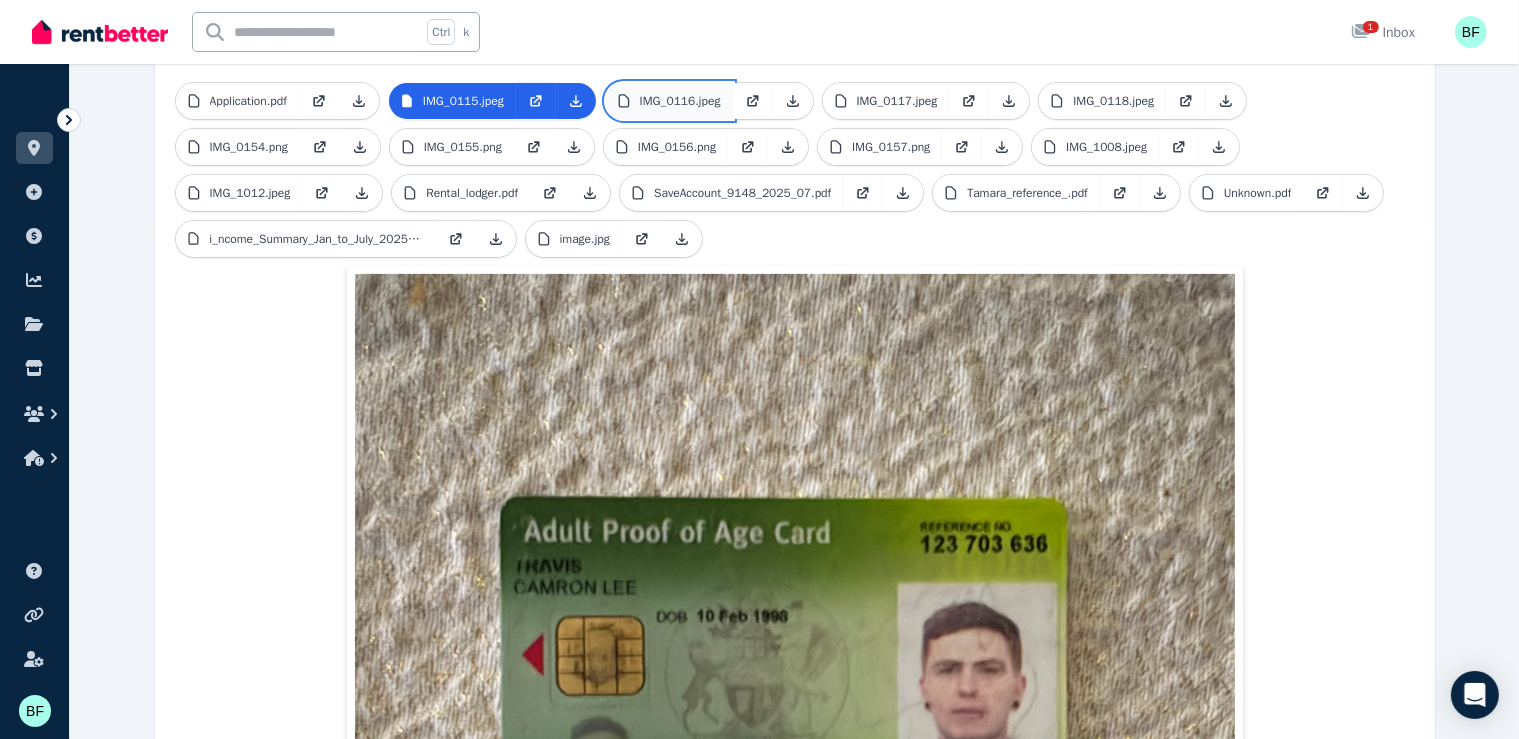 click on "IMG_0116.jpeg" at bounding box center [680, 101] 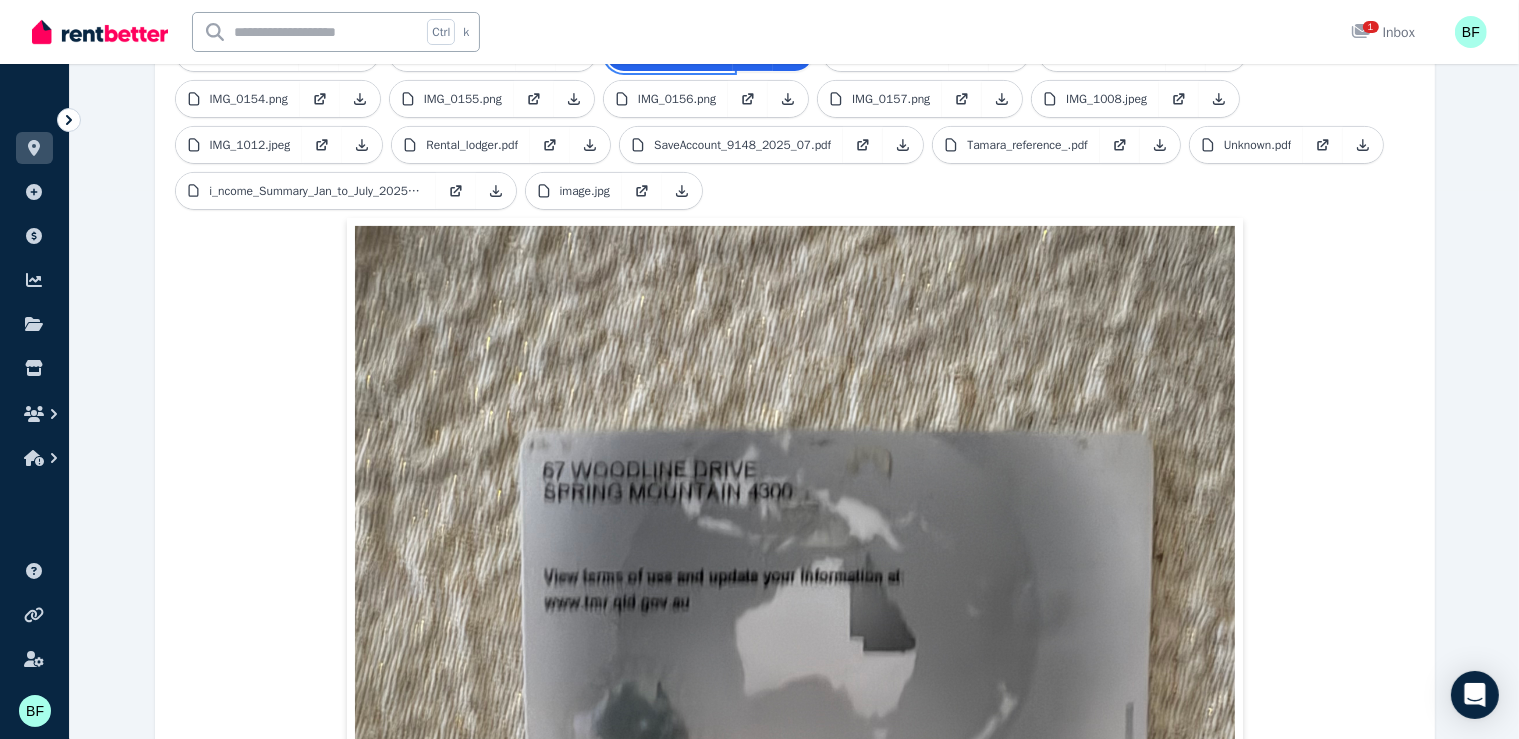 scroll, scrollTop: 500, scrollLeft: 0, axis: vertical 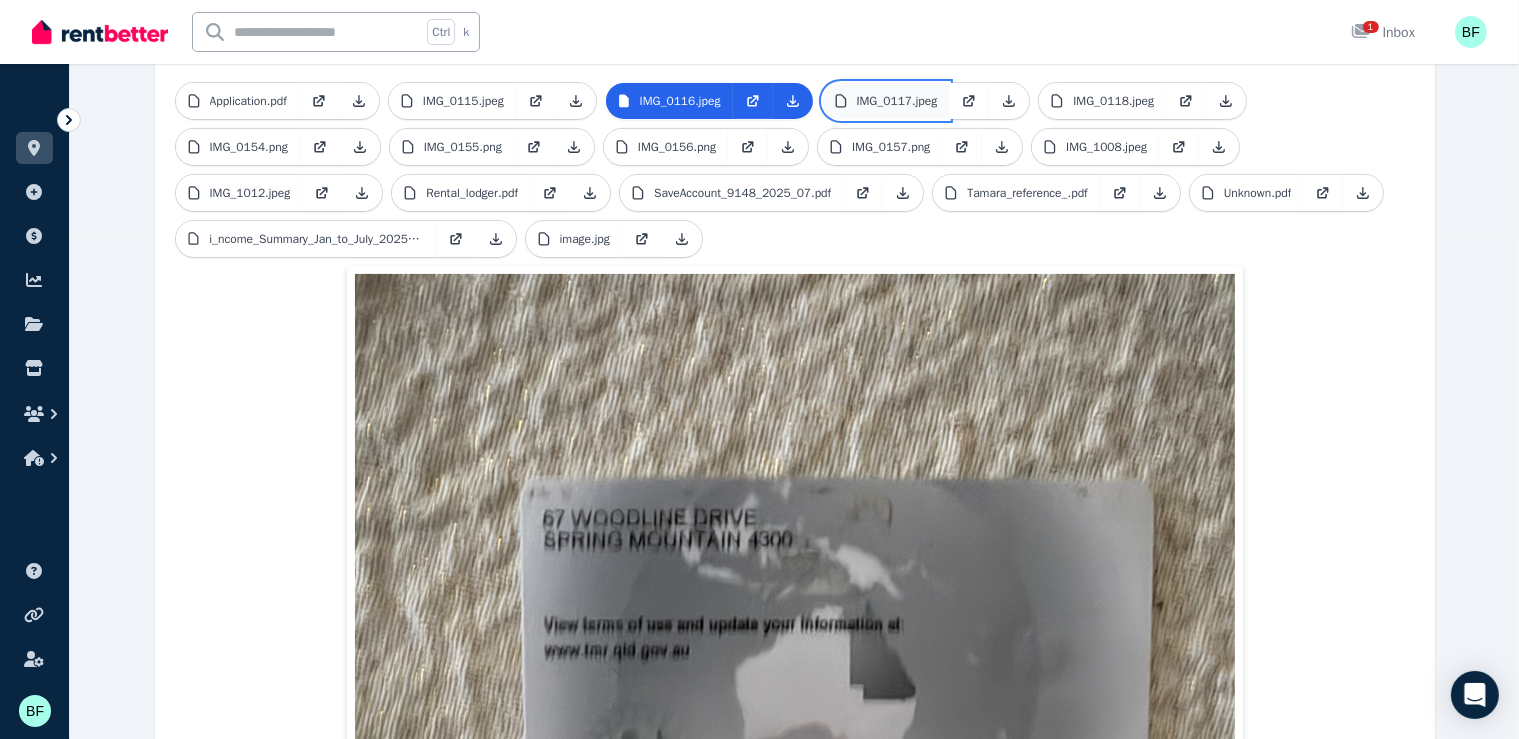 click on "IMG_0117.jpeg" at bounding box center (897, 101) 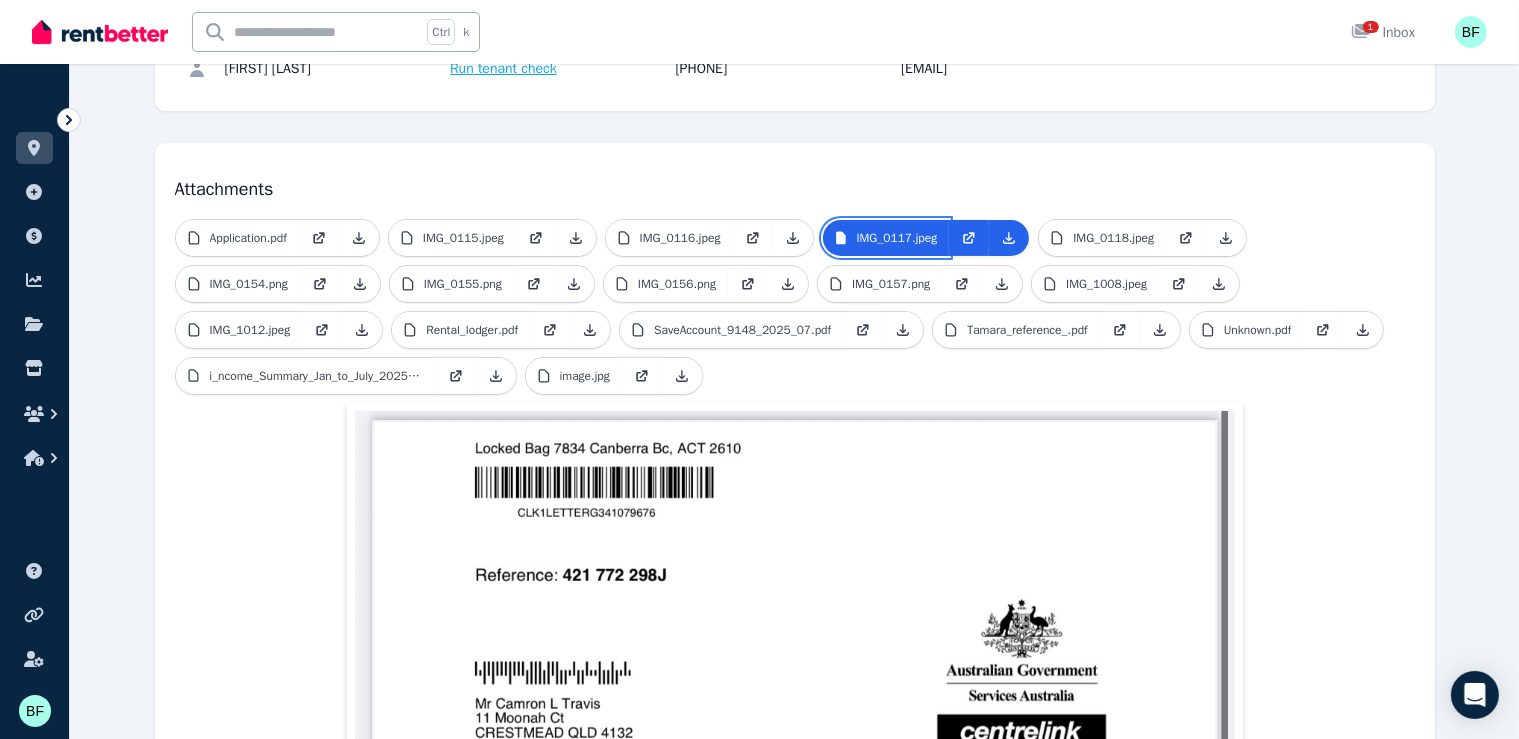 scroll, scrollTop: 300, scrollLeft: 0, axis: vertical 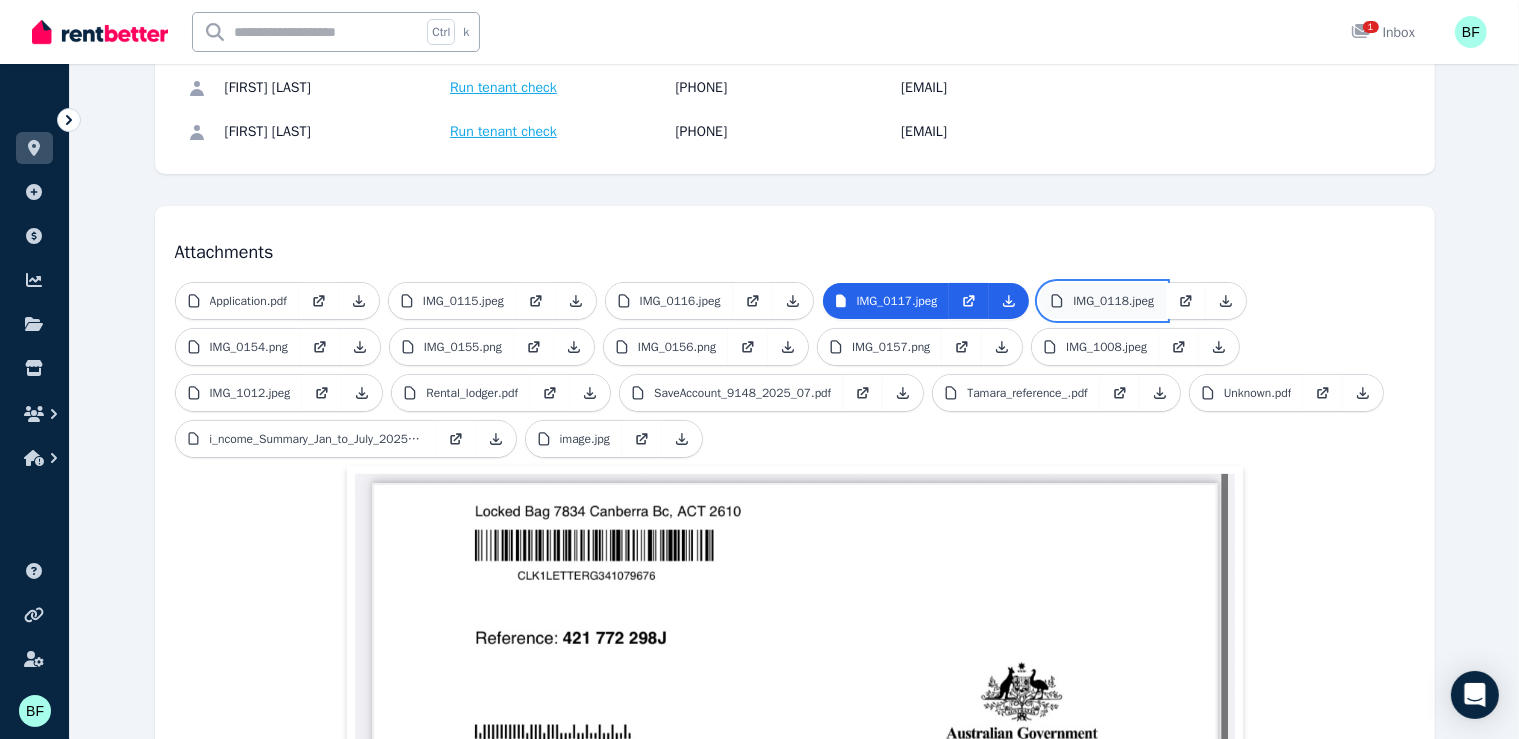 click on "IMG_0118.jpeg" at bounding box center [1113, 301] 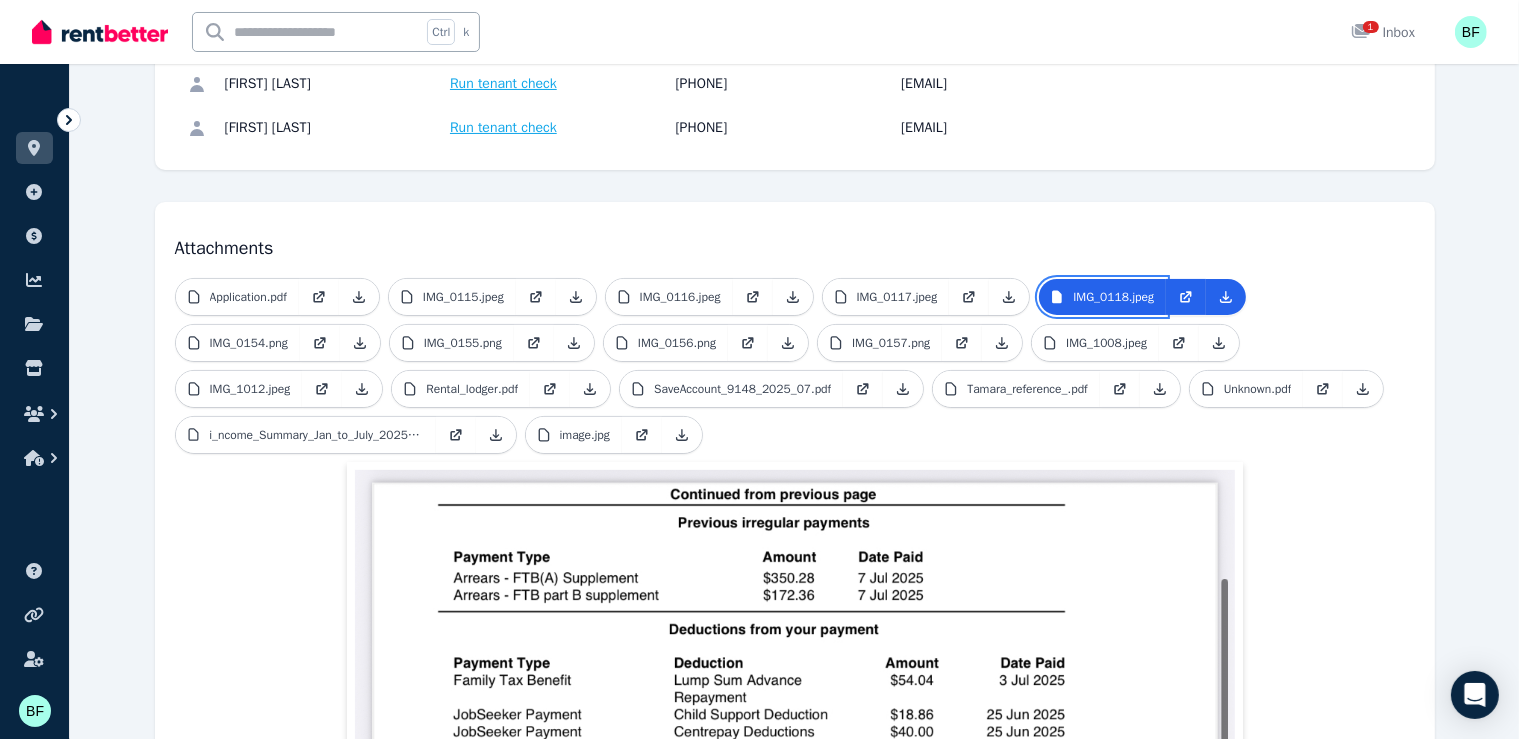 scroll, scrollTop: 300, scrollLeft: 0, axis: vertical 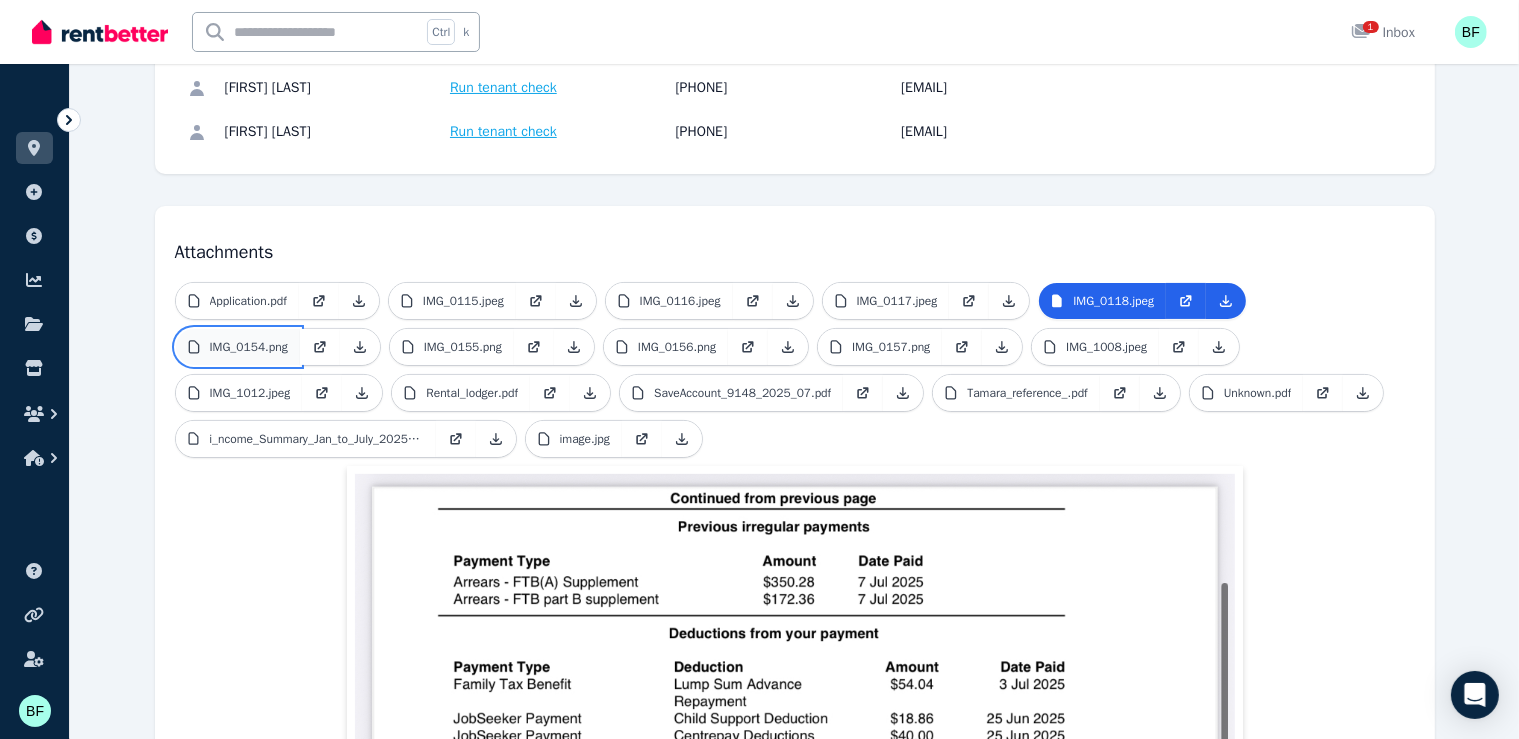 click on "IMG_0154.png" at bounding box center (249, 347) 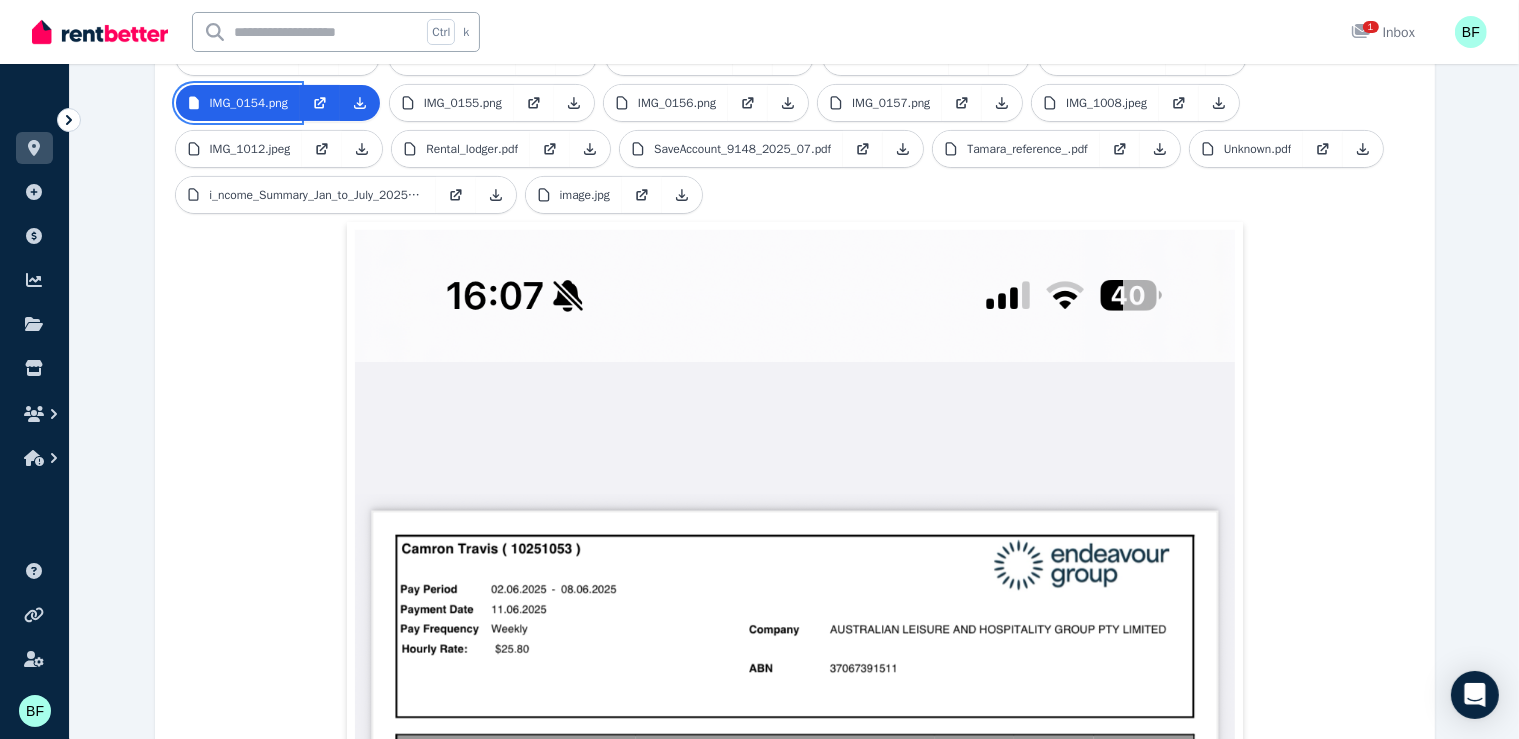 scroll, scrollTop: 500, scrollLeft: 0, axis: vertical 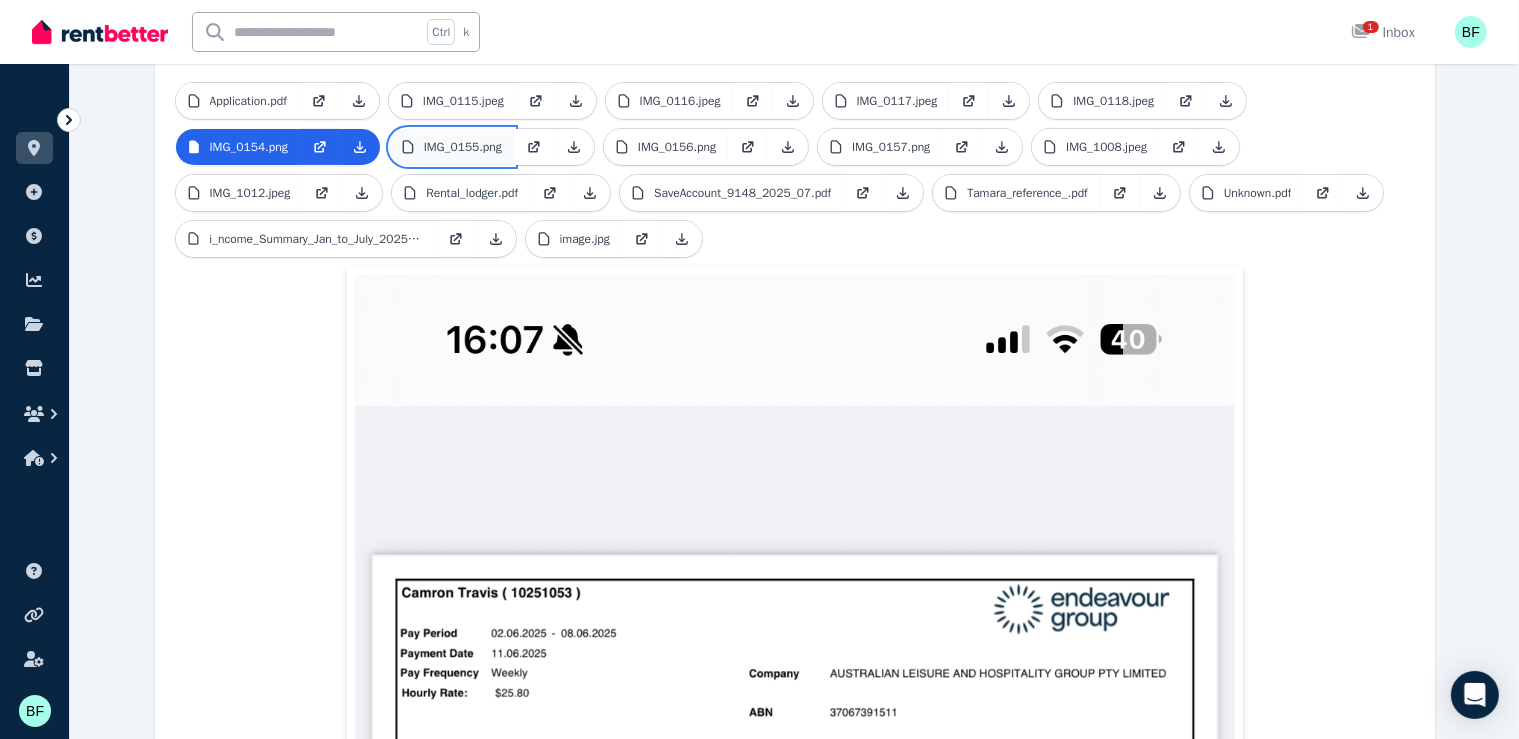 click on "IMG_0155.png" at bounding box center [463, 147] 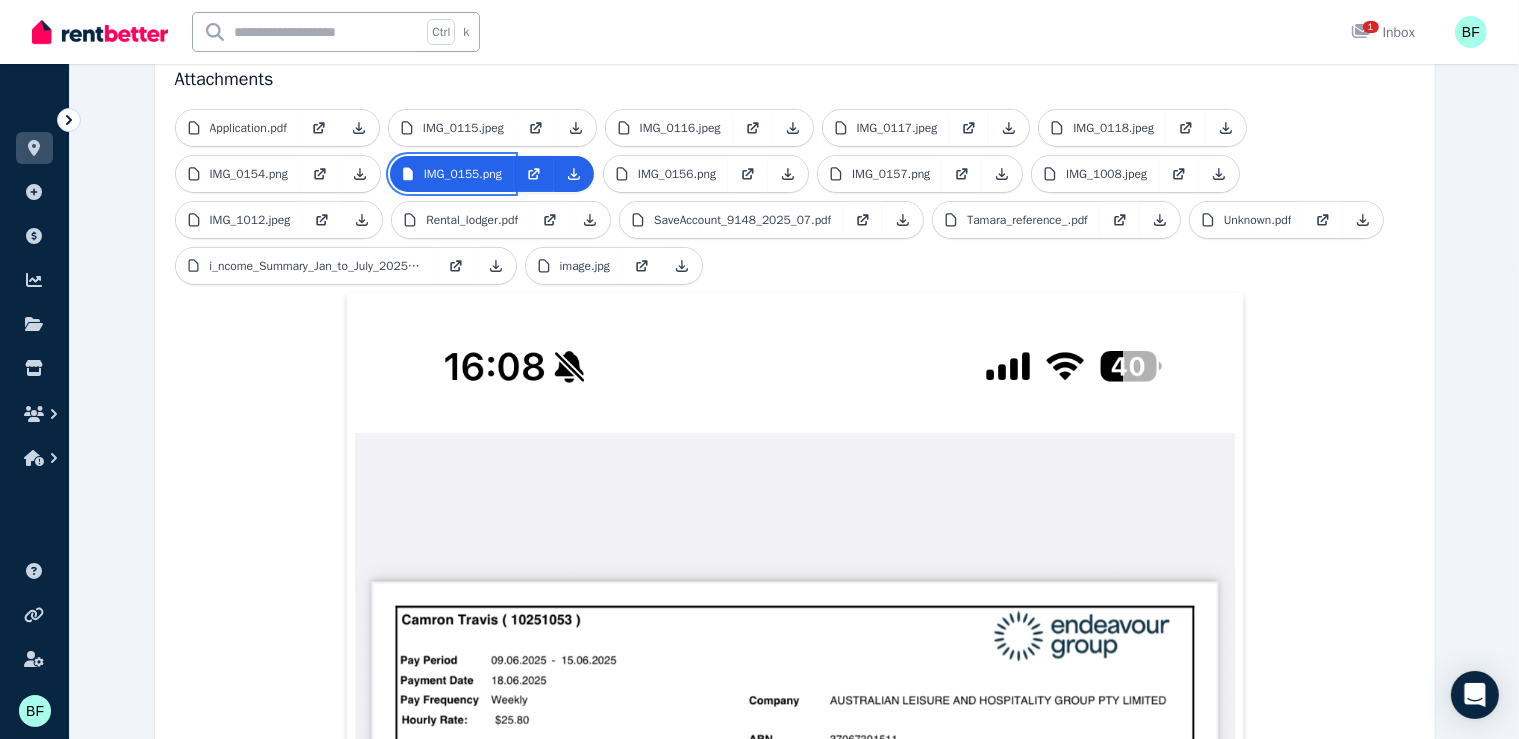 scroll, scrollTop: 300, scrollLeft: 0, axis: vertical 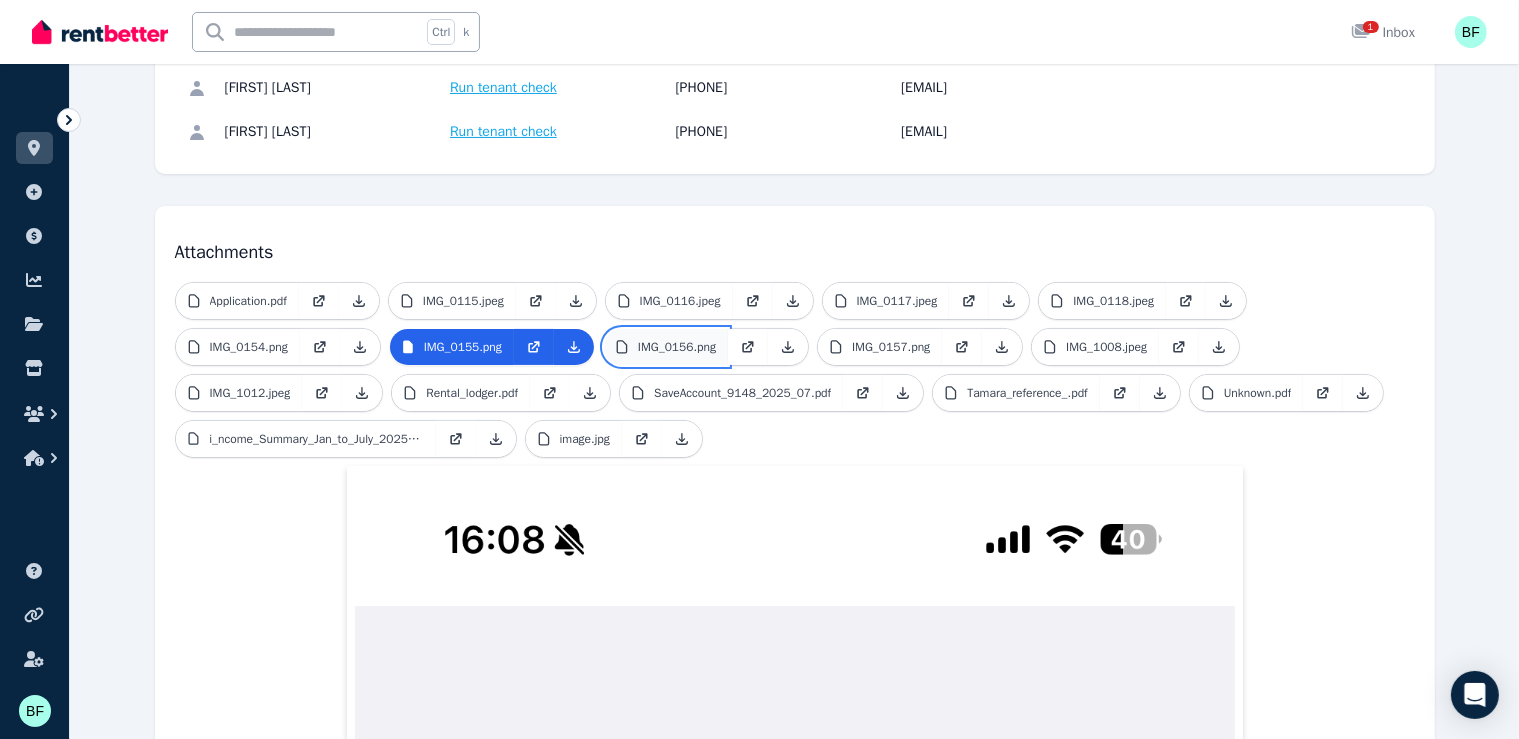 click on "IMG_0156.png" at bounding box center (677, 347) 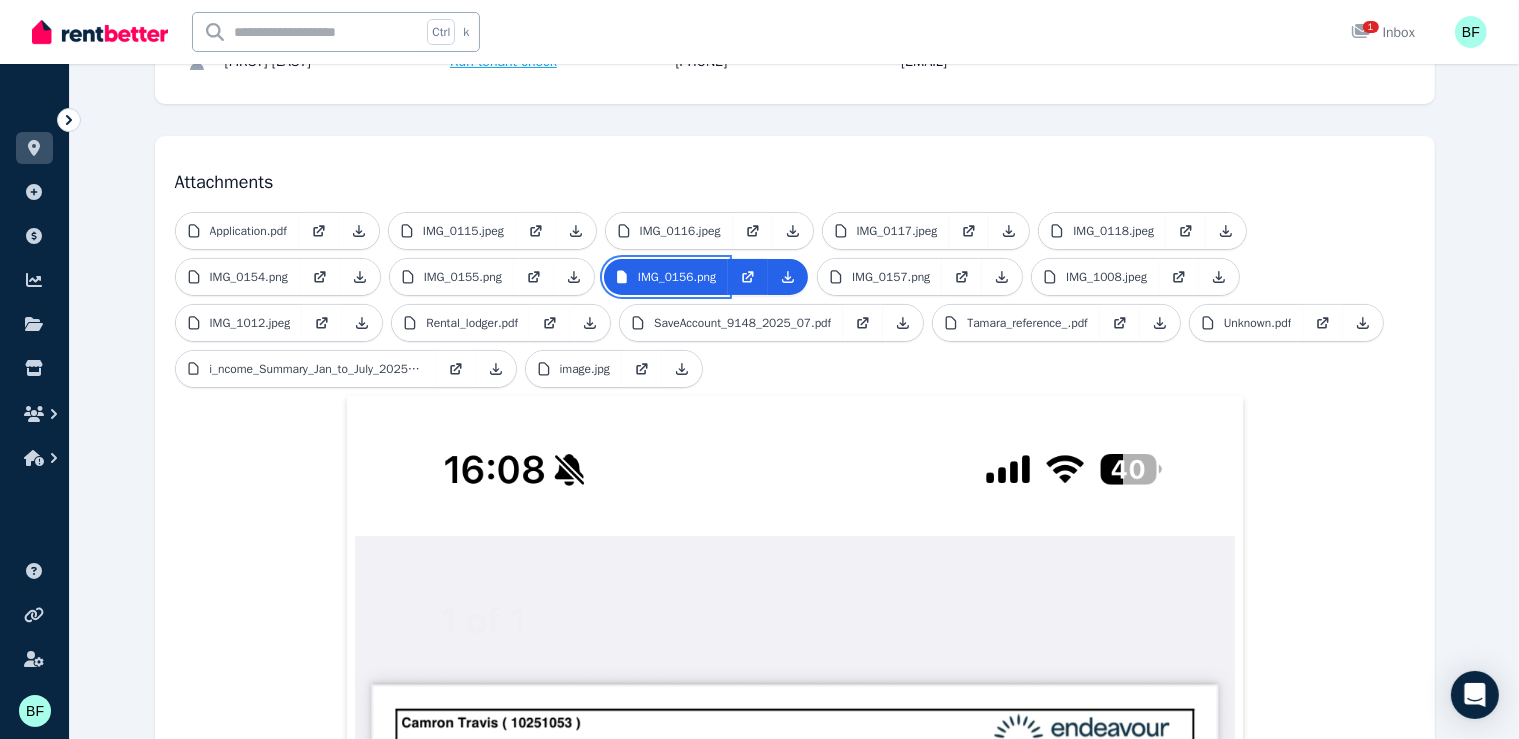 scroll, scrollTop: 300, scrollLeft: 0, axis: vertical 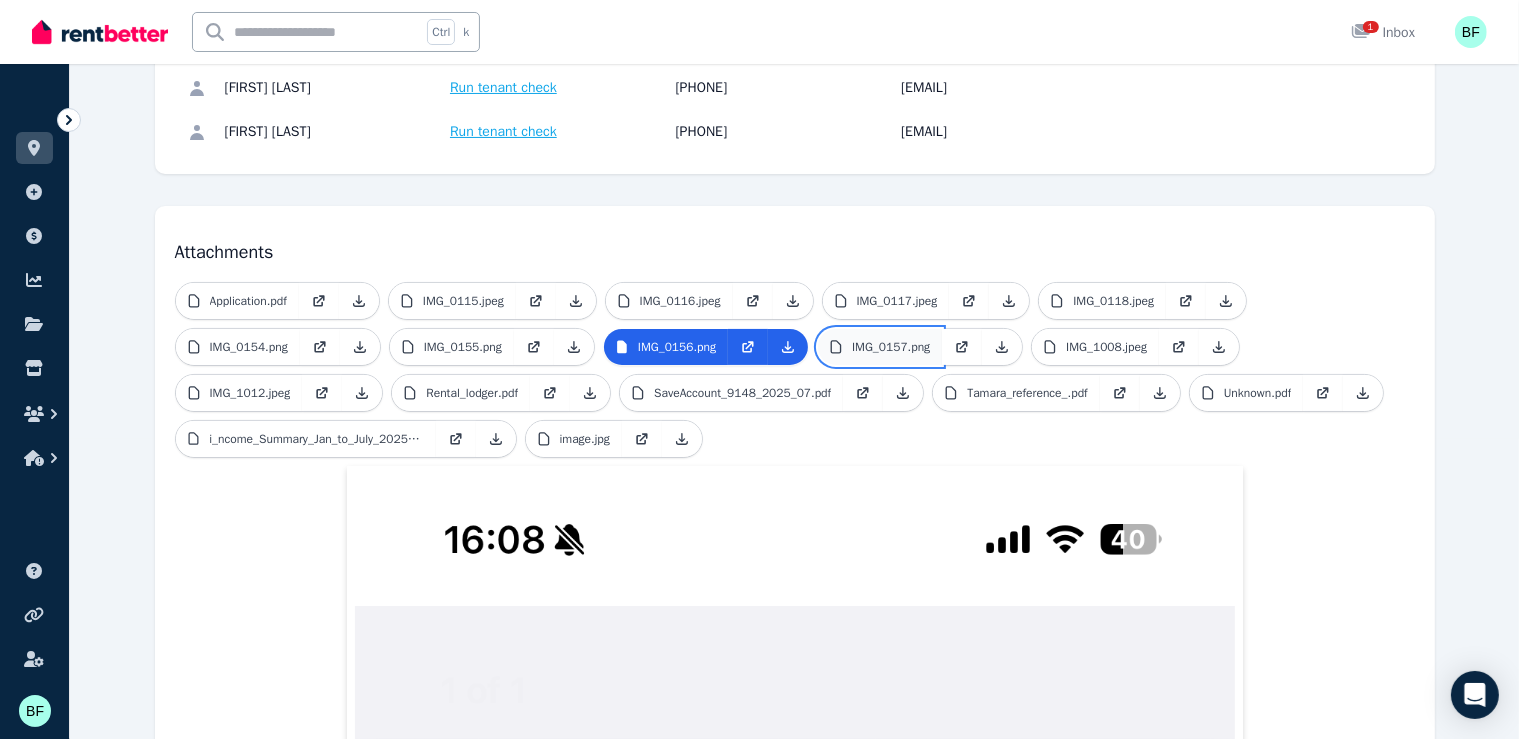 click on "IMG_0157.png" at bounding box center (891, 347) 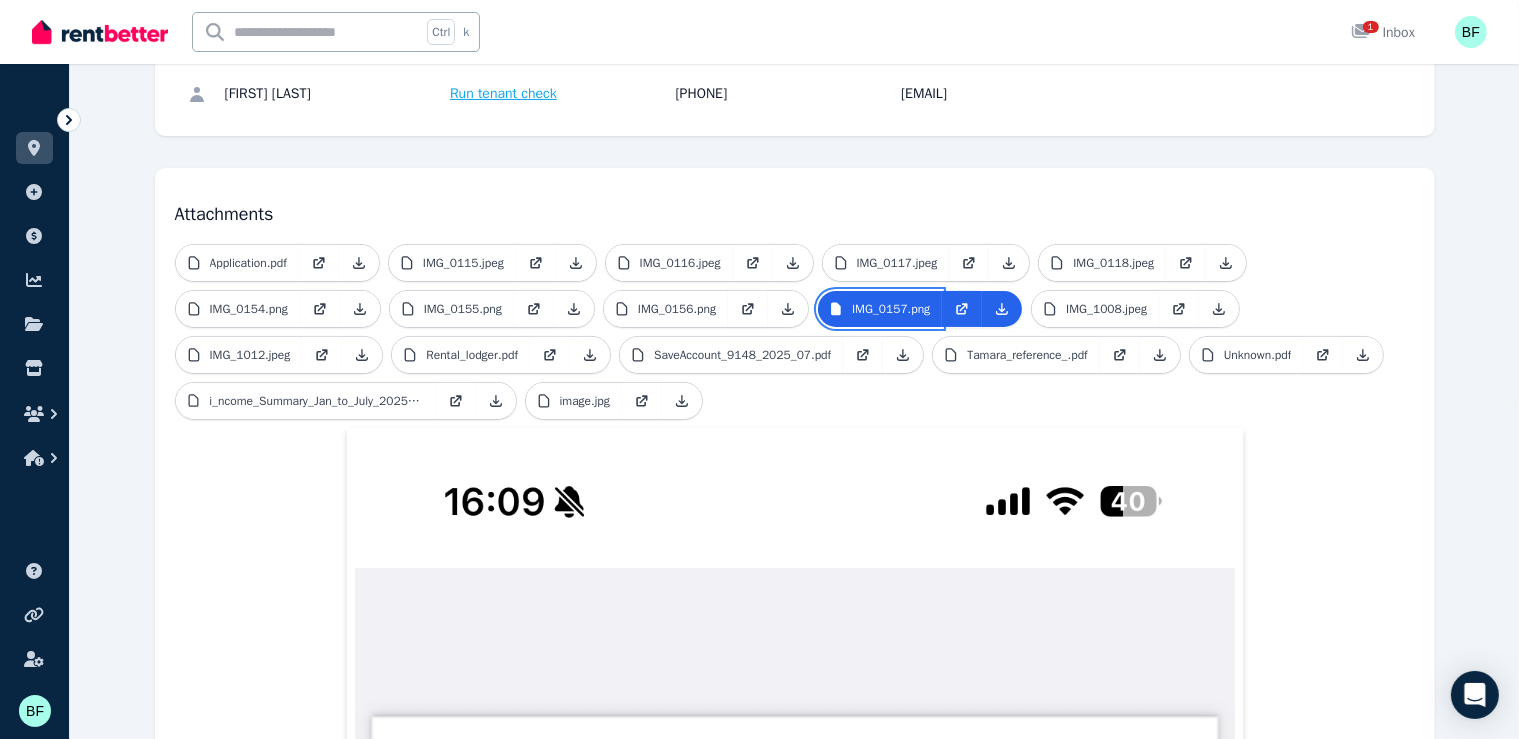 scroll, scrollTop: 300, scrollLeft: 0, axis: vertical 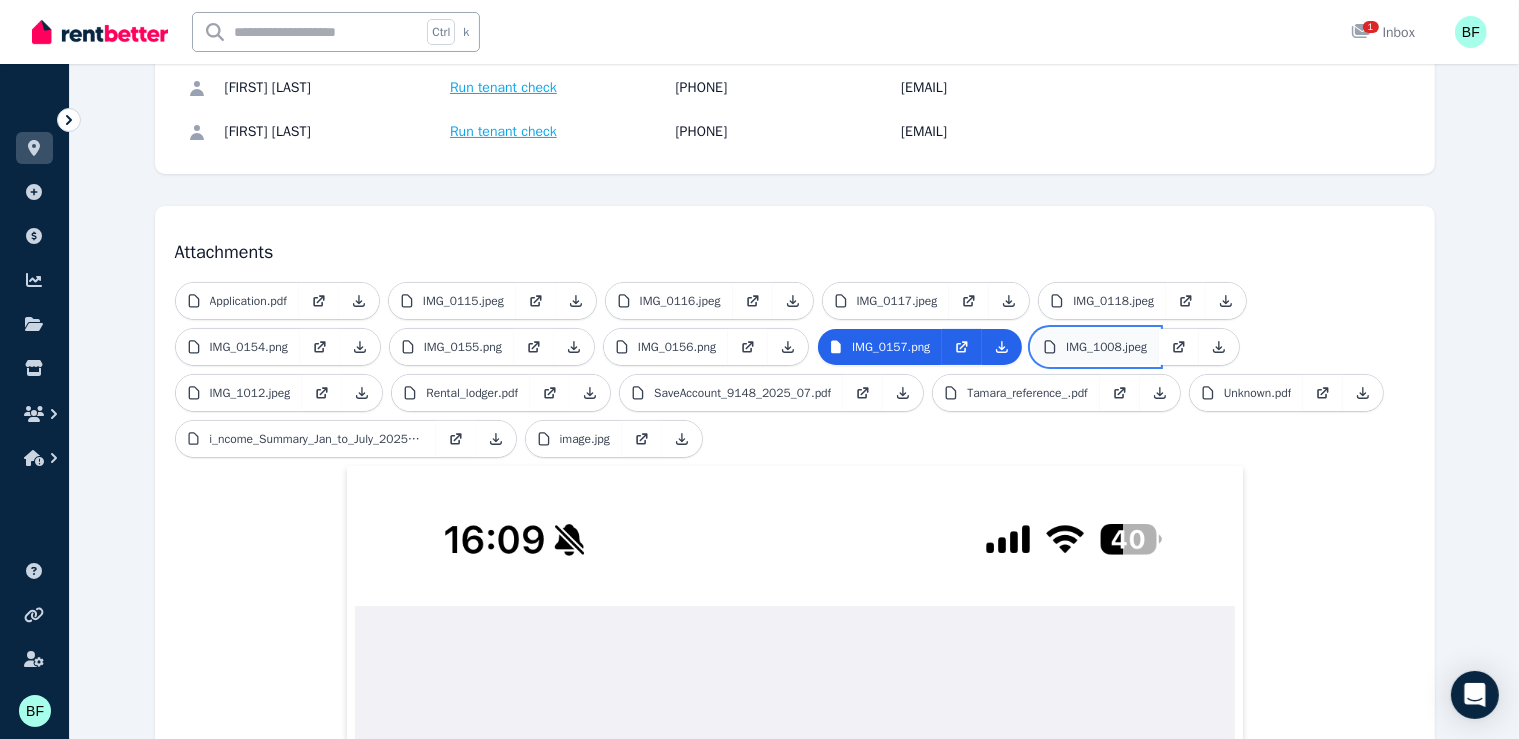 click on "IMG_1008.jpeg" at bounding box center [1106, 347] 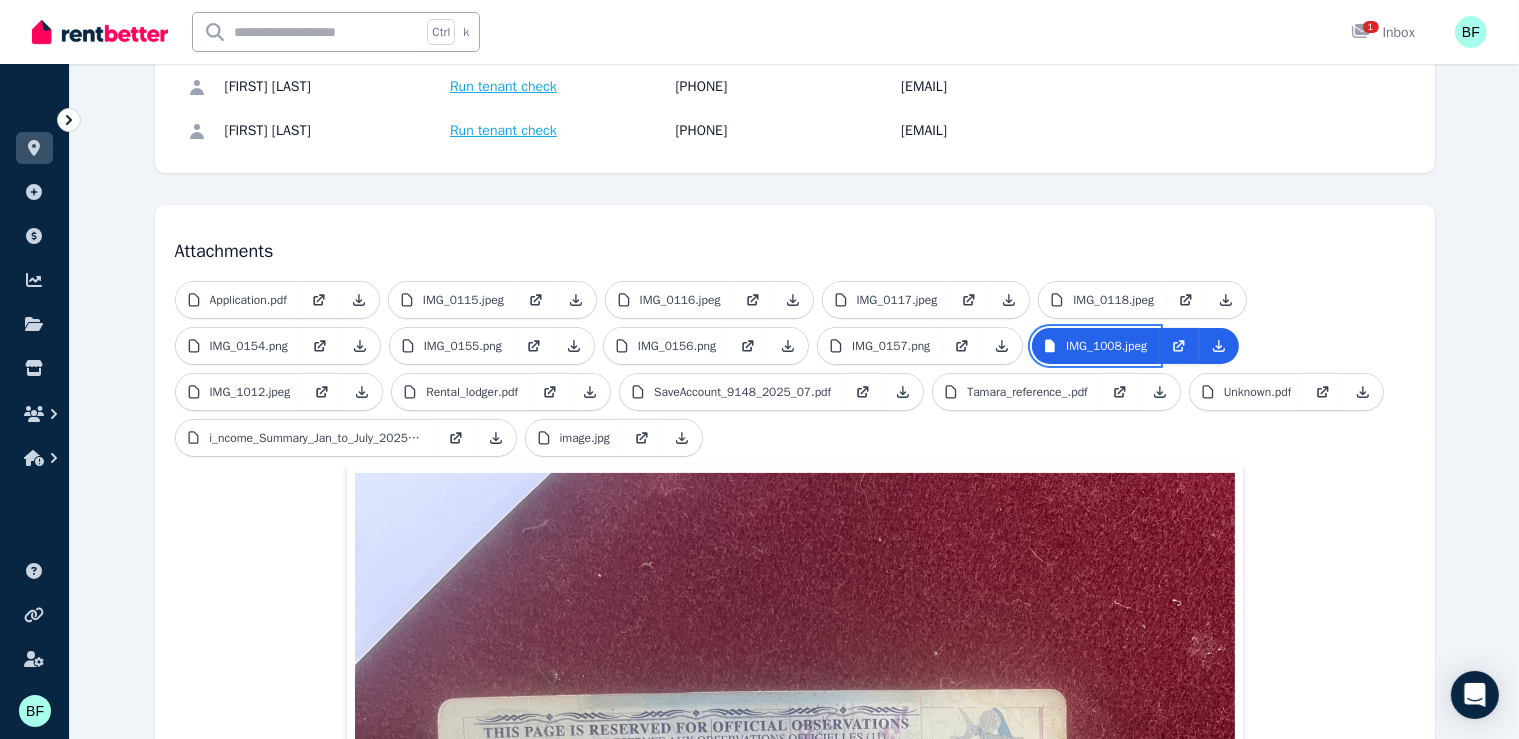 scroll, scrollTop: 300, scrollLeft: 0, axis: vertical 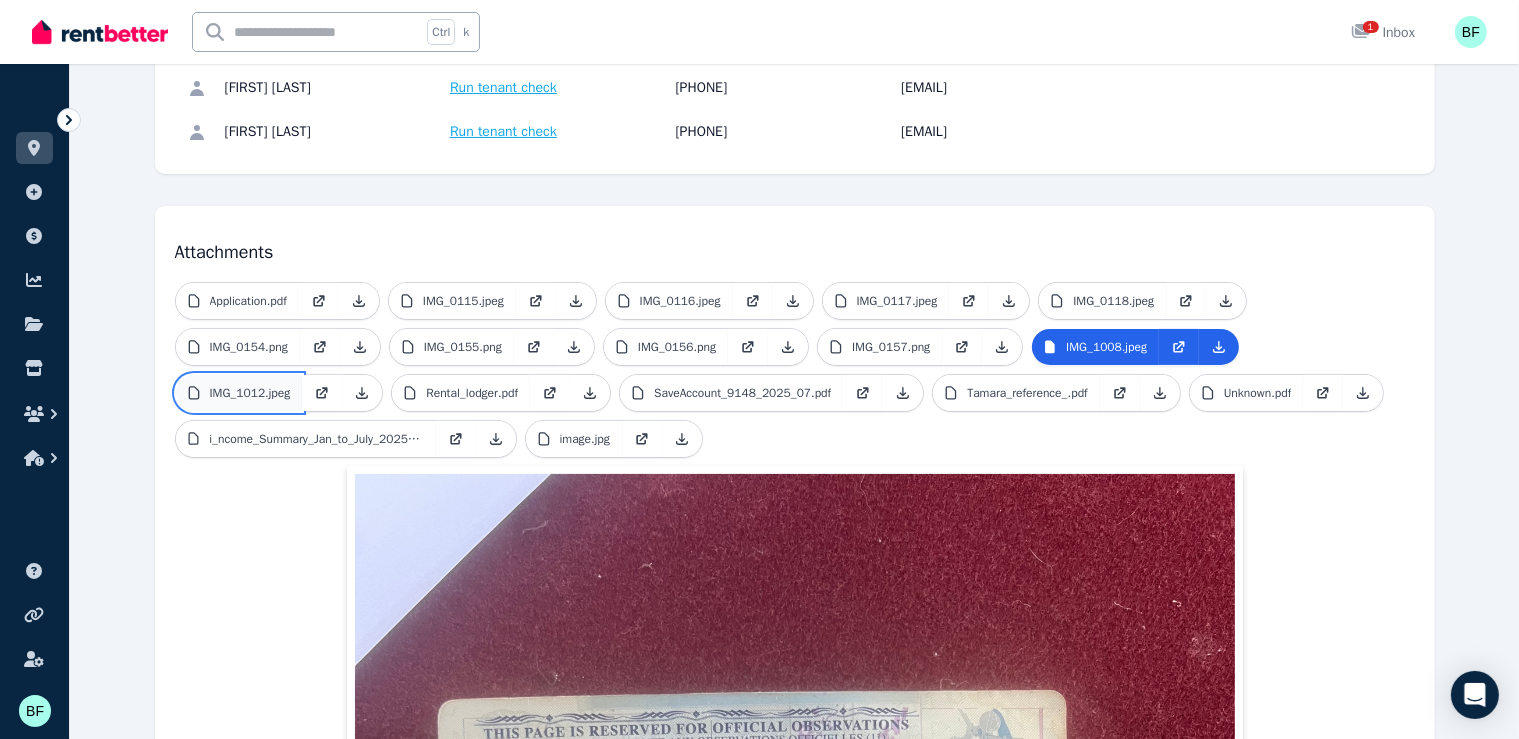 click on "IMG_1012.jpeg" at bounding box center [250, 393] 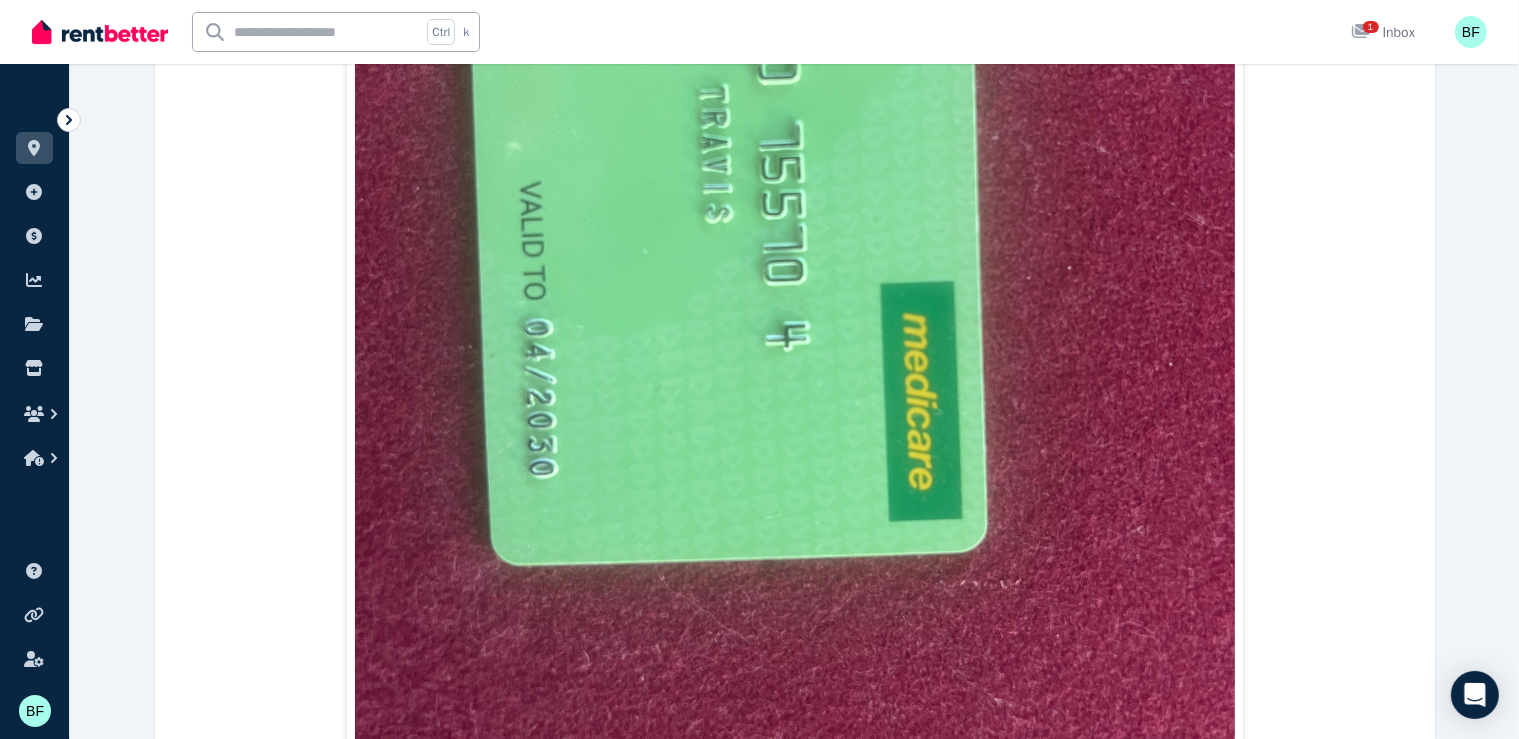 scroll, scrollTop: 400, scrollLeft: 0, axis: vertical 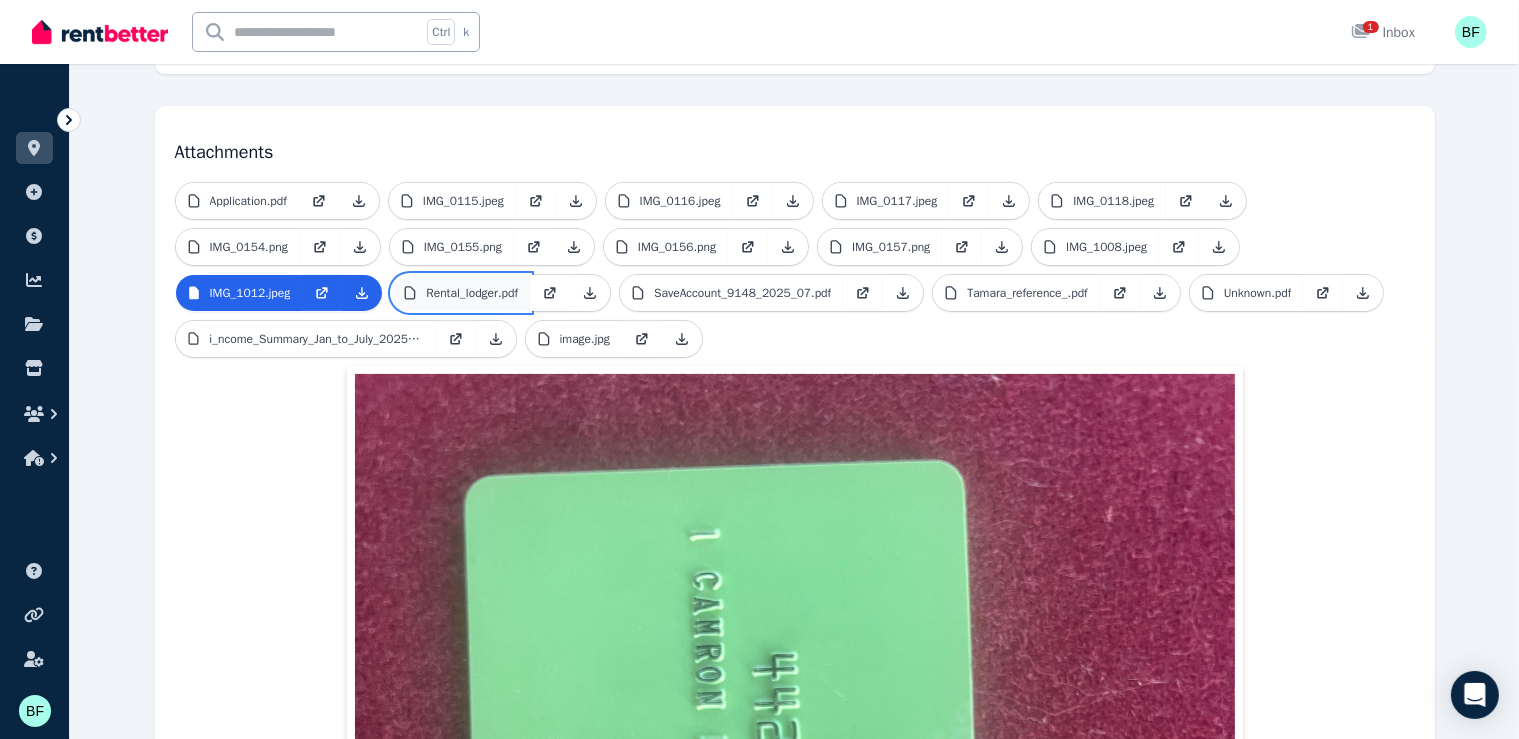 click on "Rental_lodger.pdf" at bounding box center [472, 293] 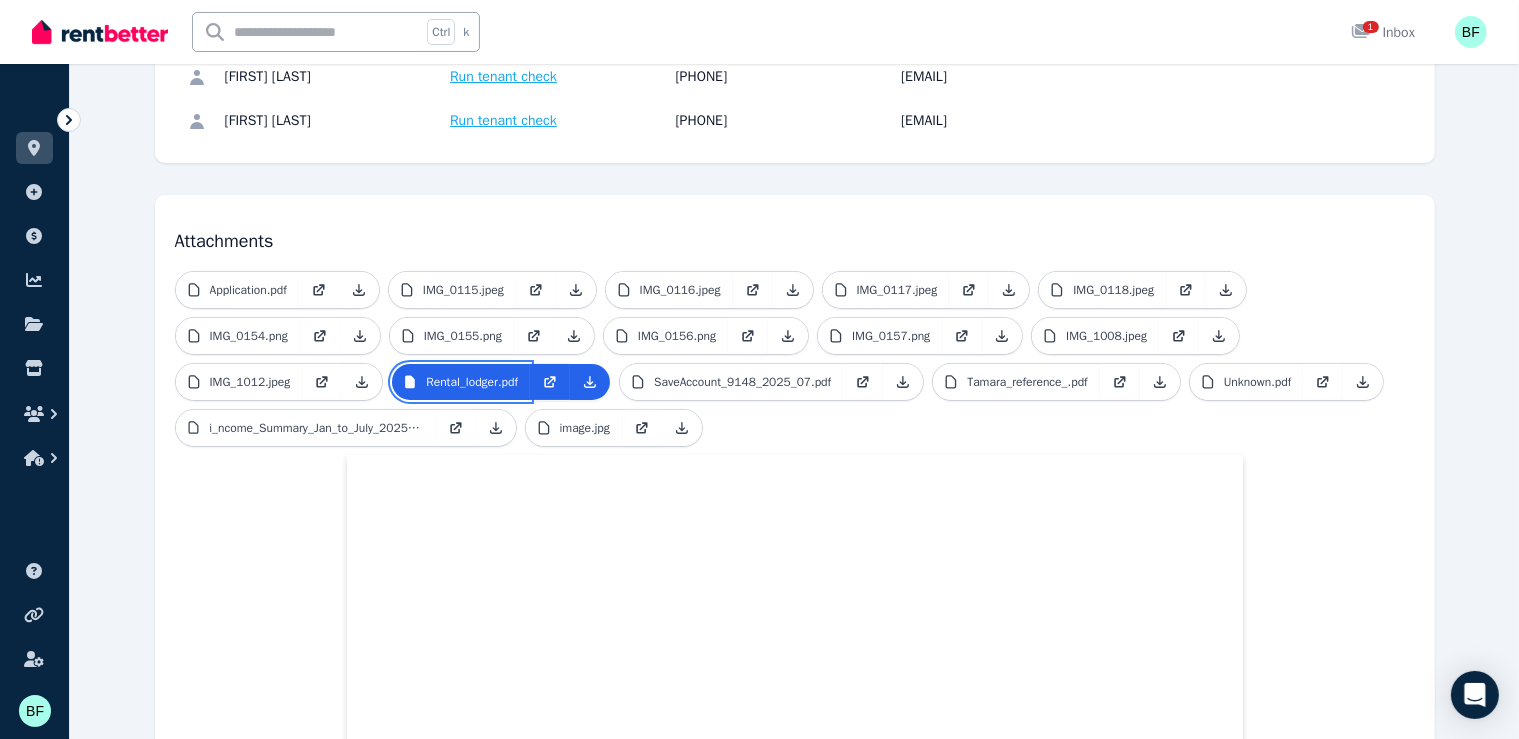 scroll, scrollTop: 300, scrollLeft: 0, axis: vertical 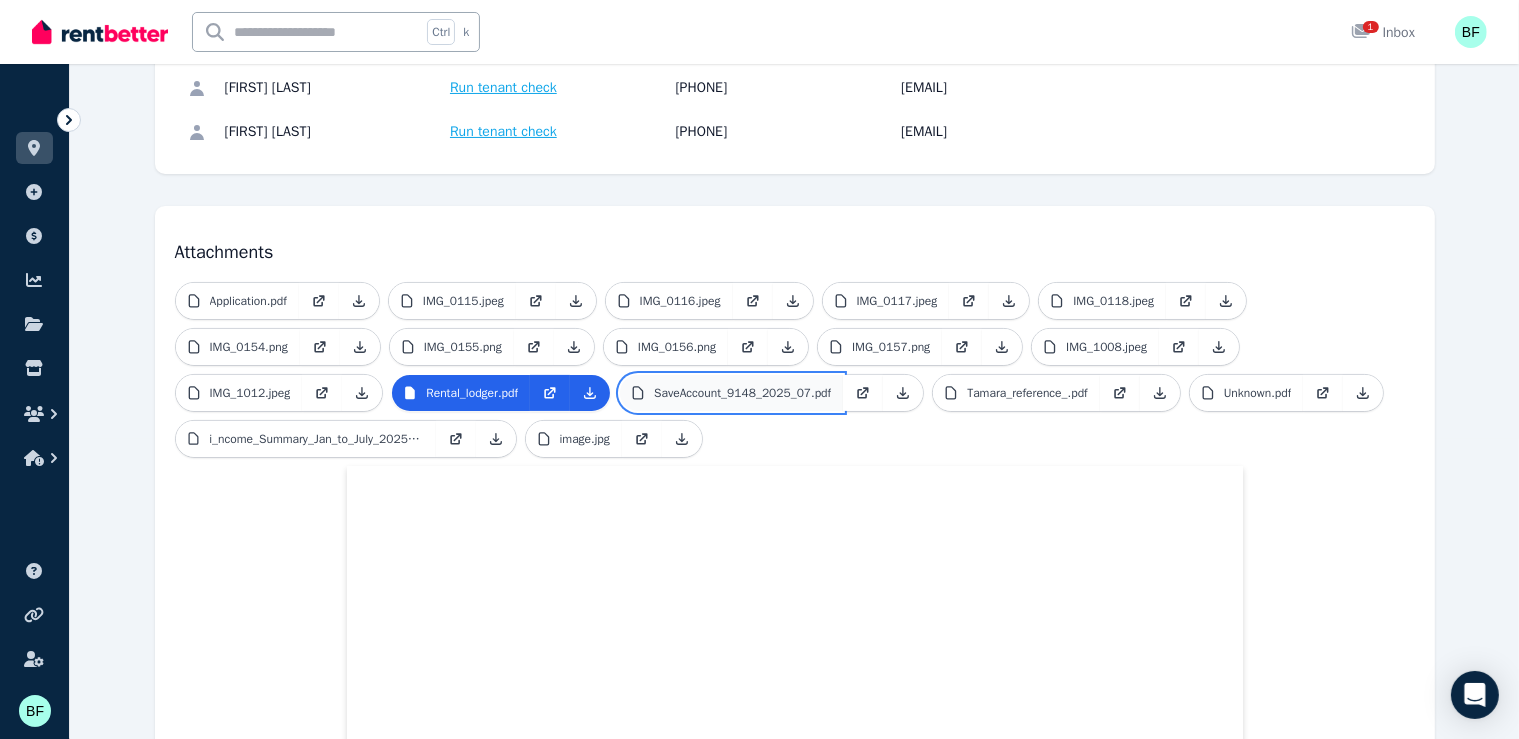 click on "SaveAccount_9148_2025_07.pdf" at bounding box center [742, 393] 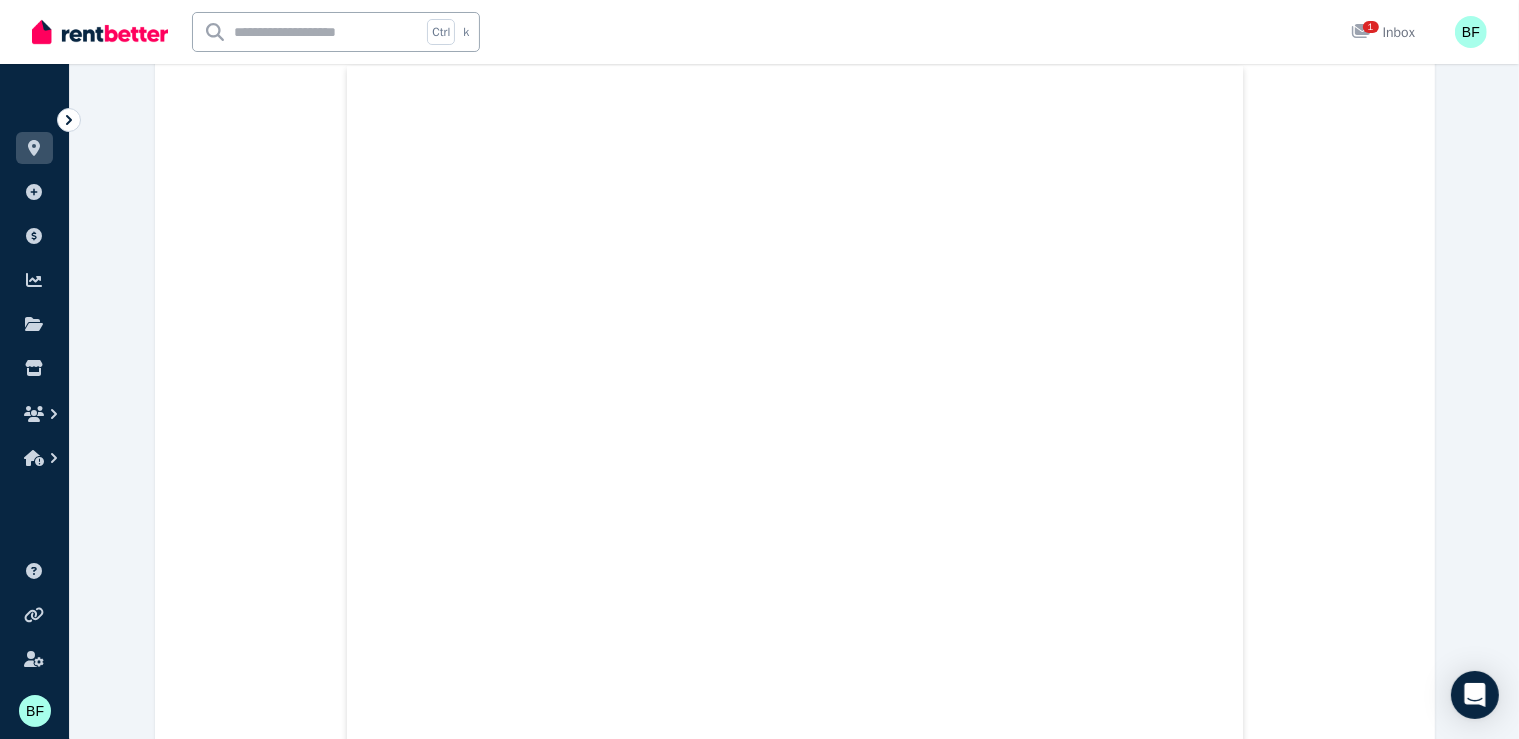 scroll, scrollTop: 100, scrollLeft: 0, axis: vertical 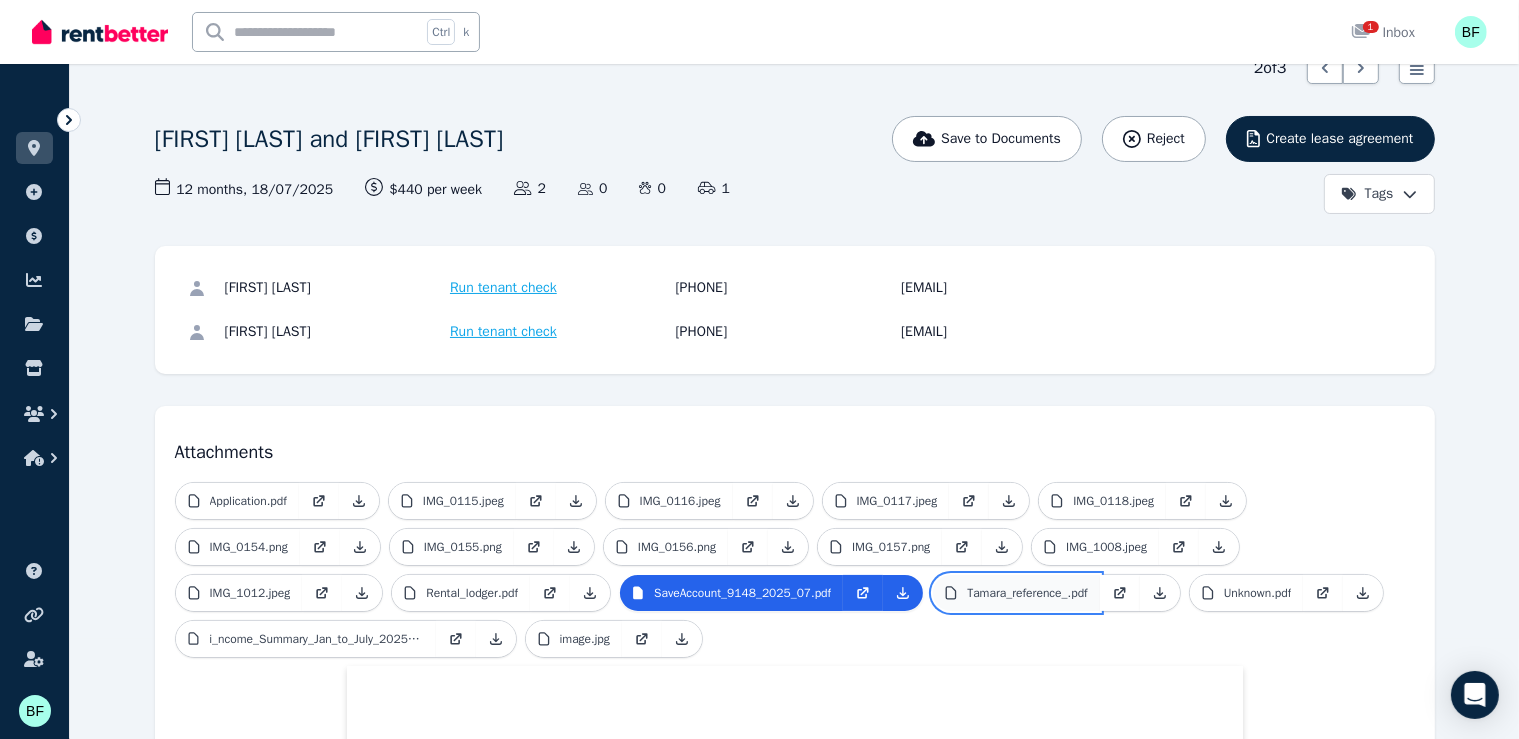 click on "Tamara_reference_.pdf" at bounding box center (1027, 593) 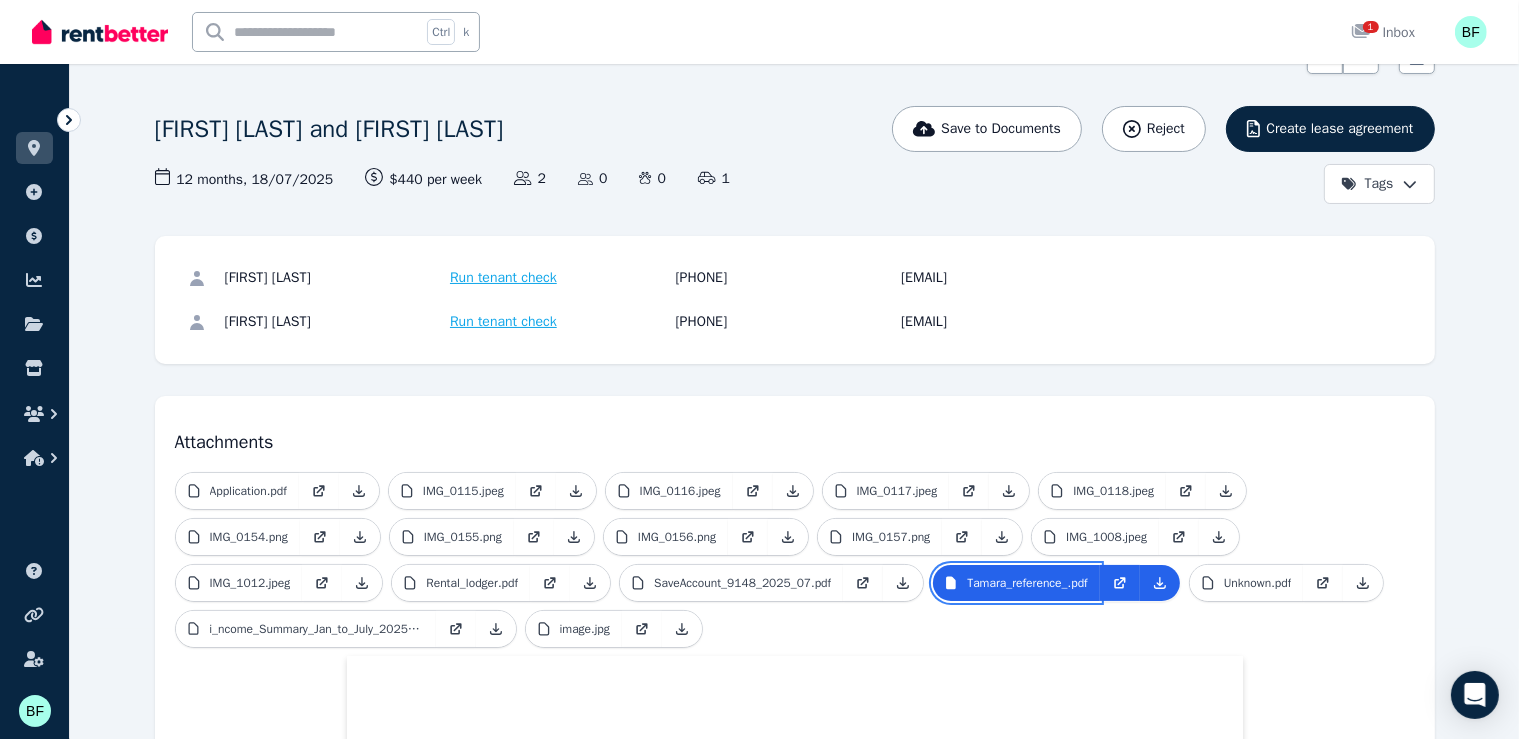 scroll, scrollTop: 100, scrollLeft: 0, axis: vertical 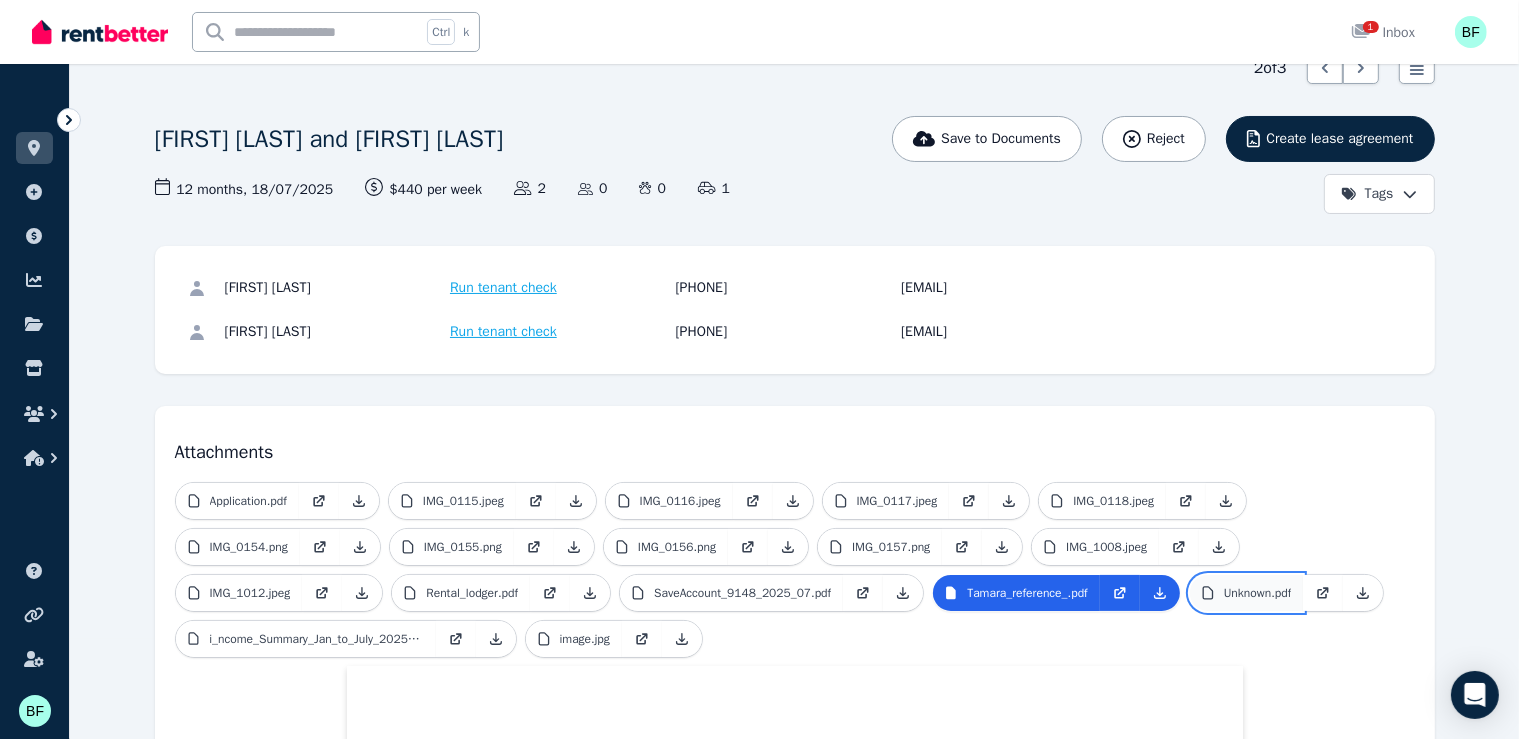 click on "Unknown.pdf" at bounding box center [1247, 593] 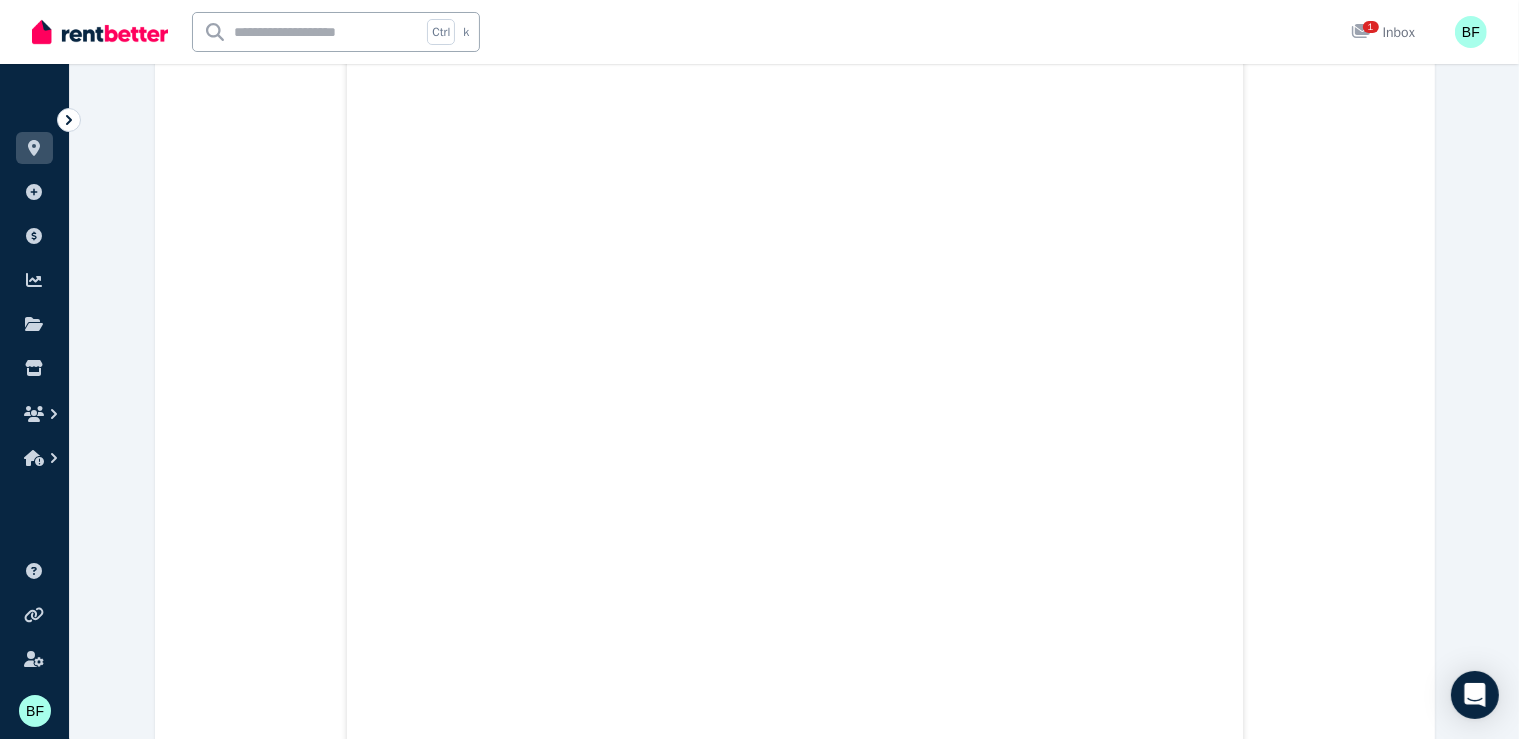scroll, scrollTop: 2400, scrollLeft: 0, axis: vertical 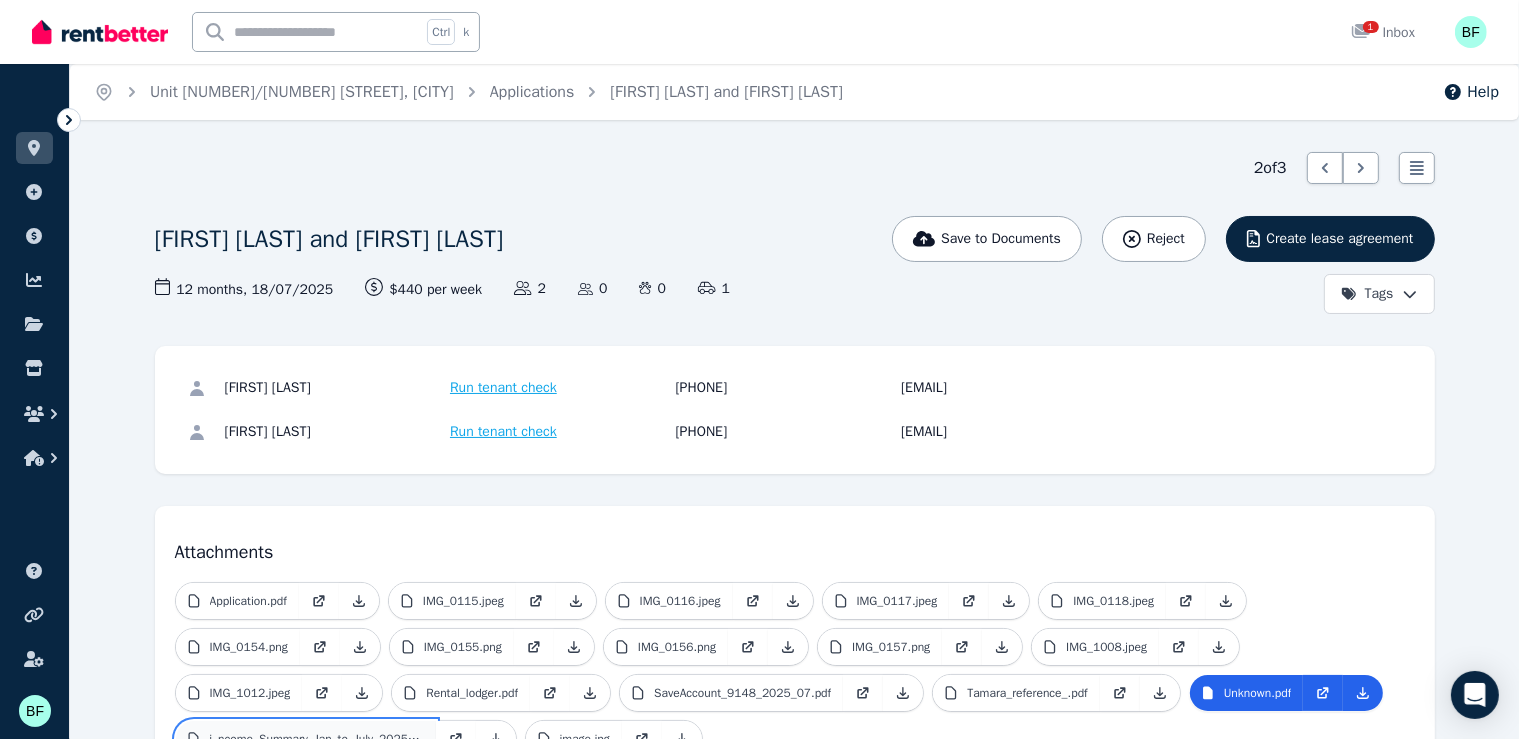 click on "i_ncome_Summary_Jan_to_July_2025.pdf" at bounding box center (316, 739) 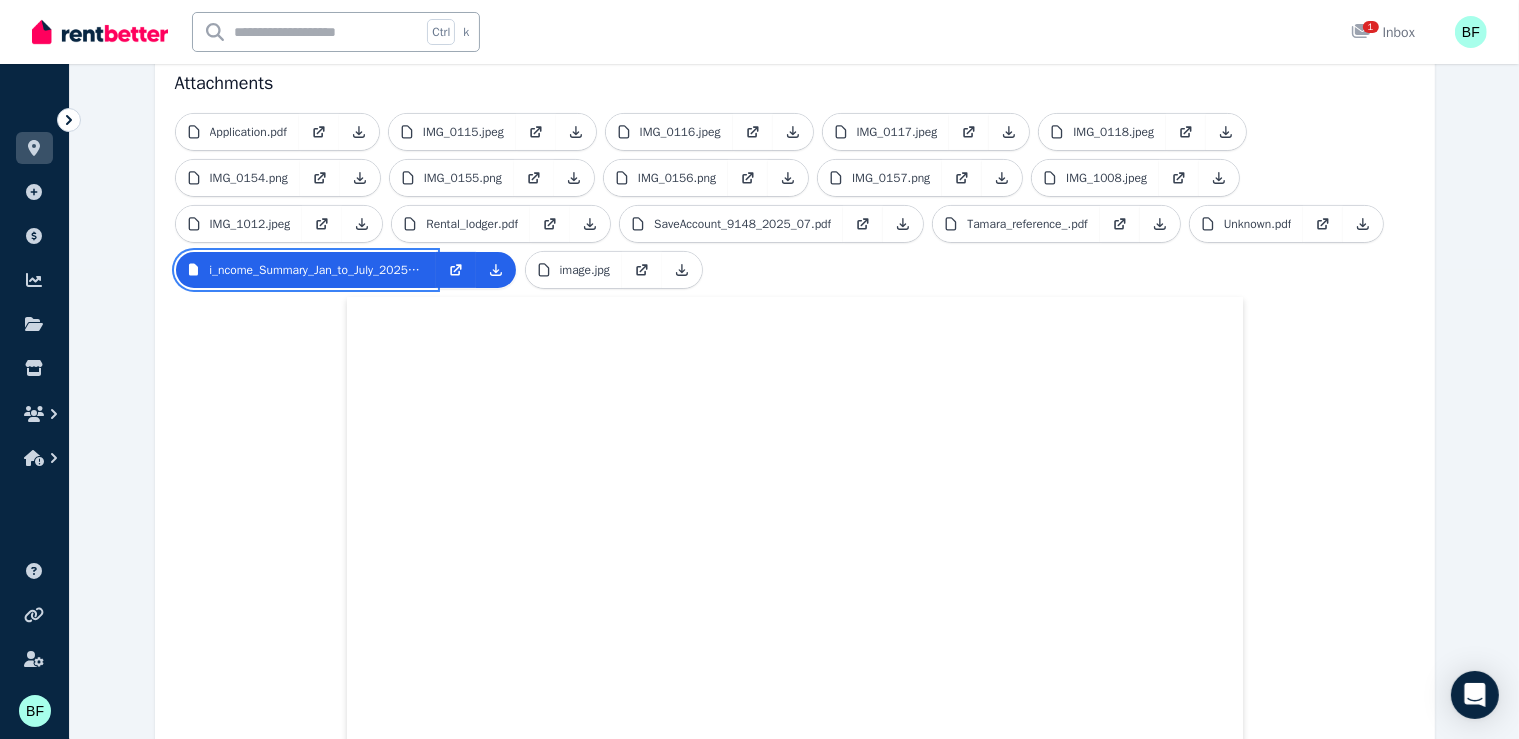 scroll, scrollTop: 400, scrollLeft: 0, axis: vertical 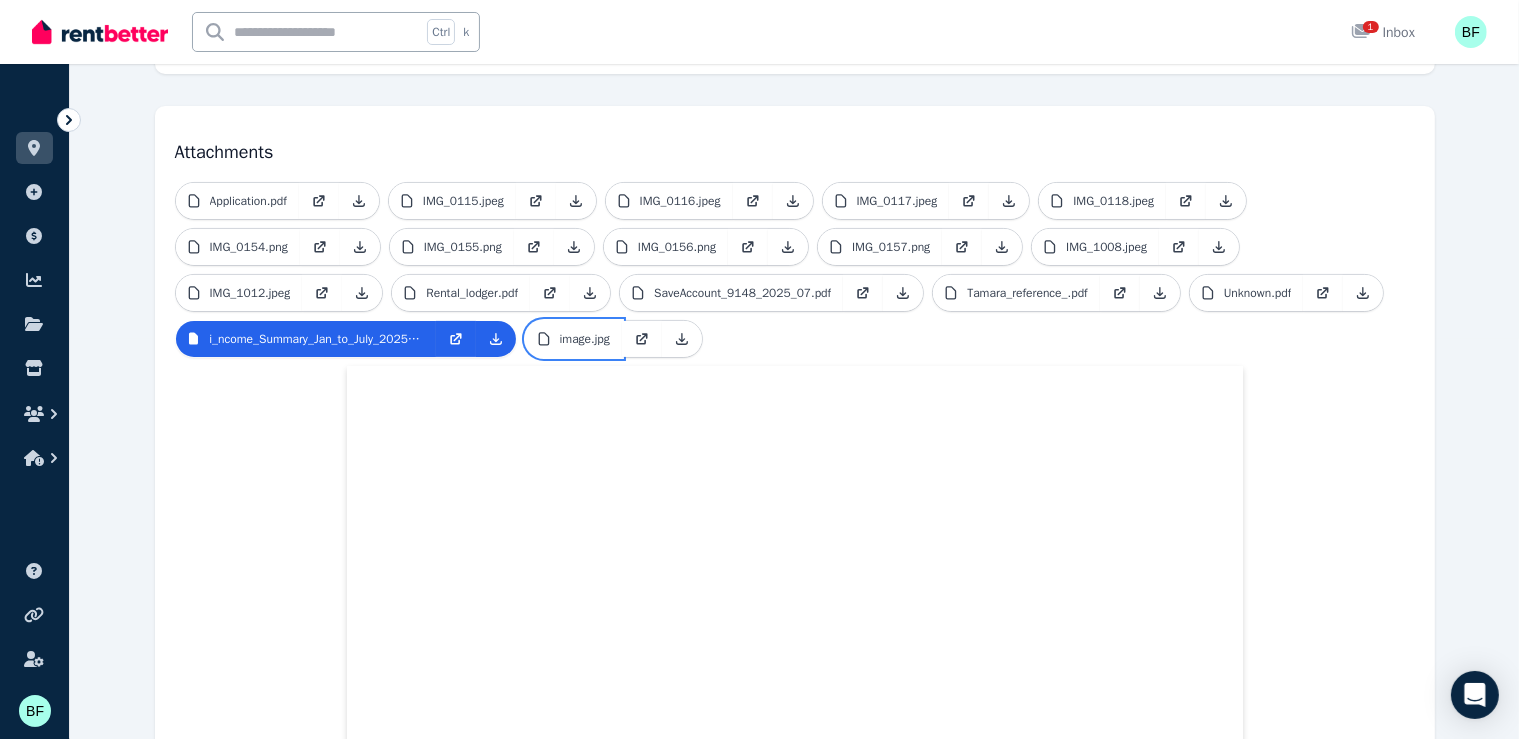 click on "image.jpg" at bounding box center [585, 339] 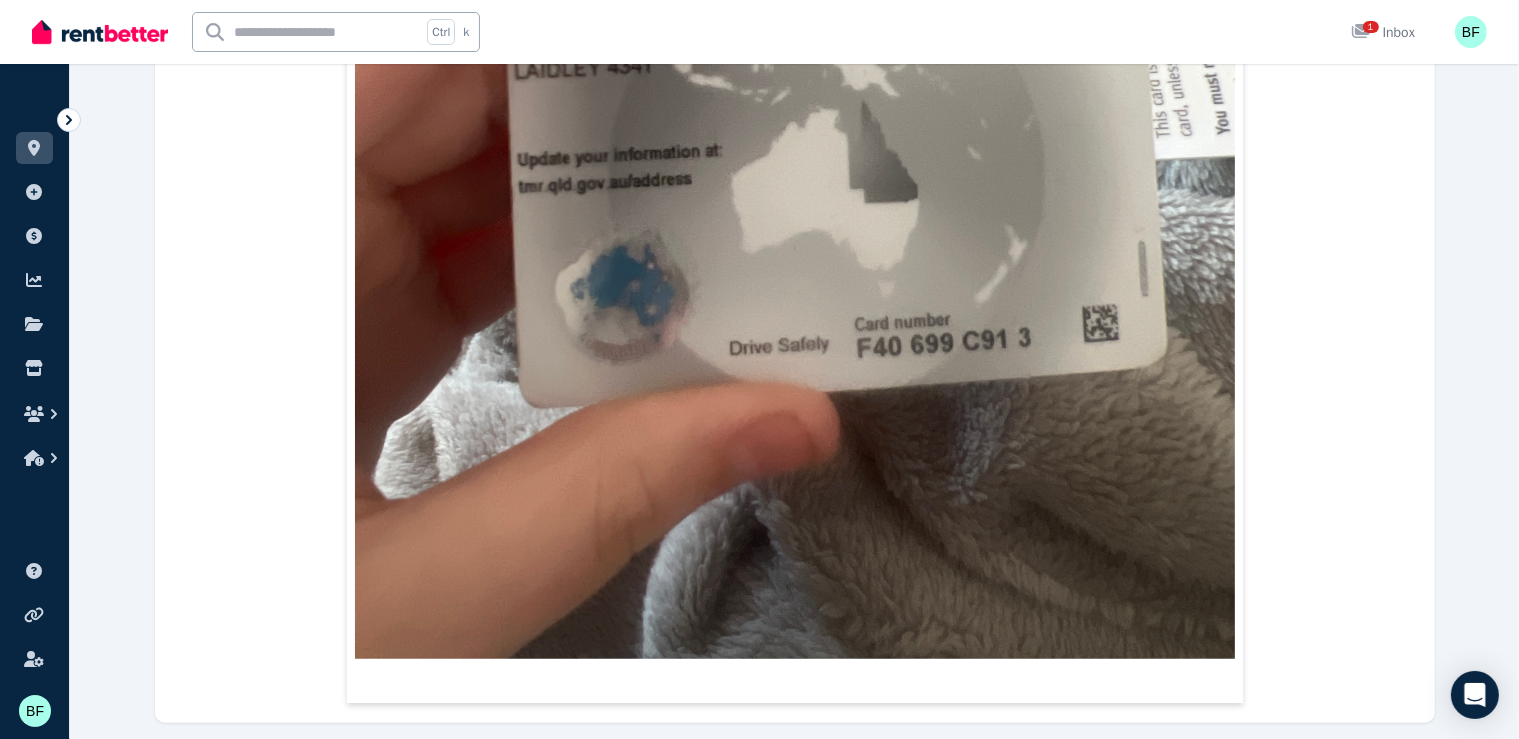 scroll, scrollTop: 1292, scrollLeft: 0, axis: vertical 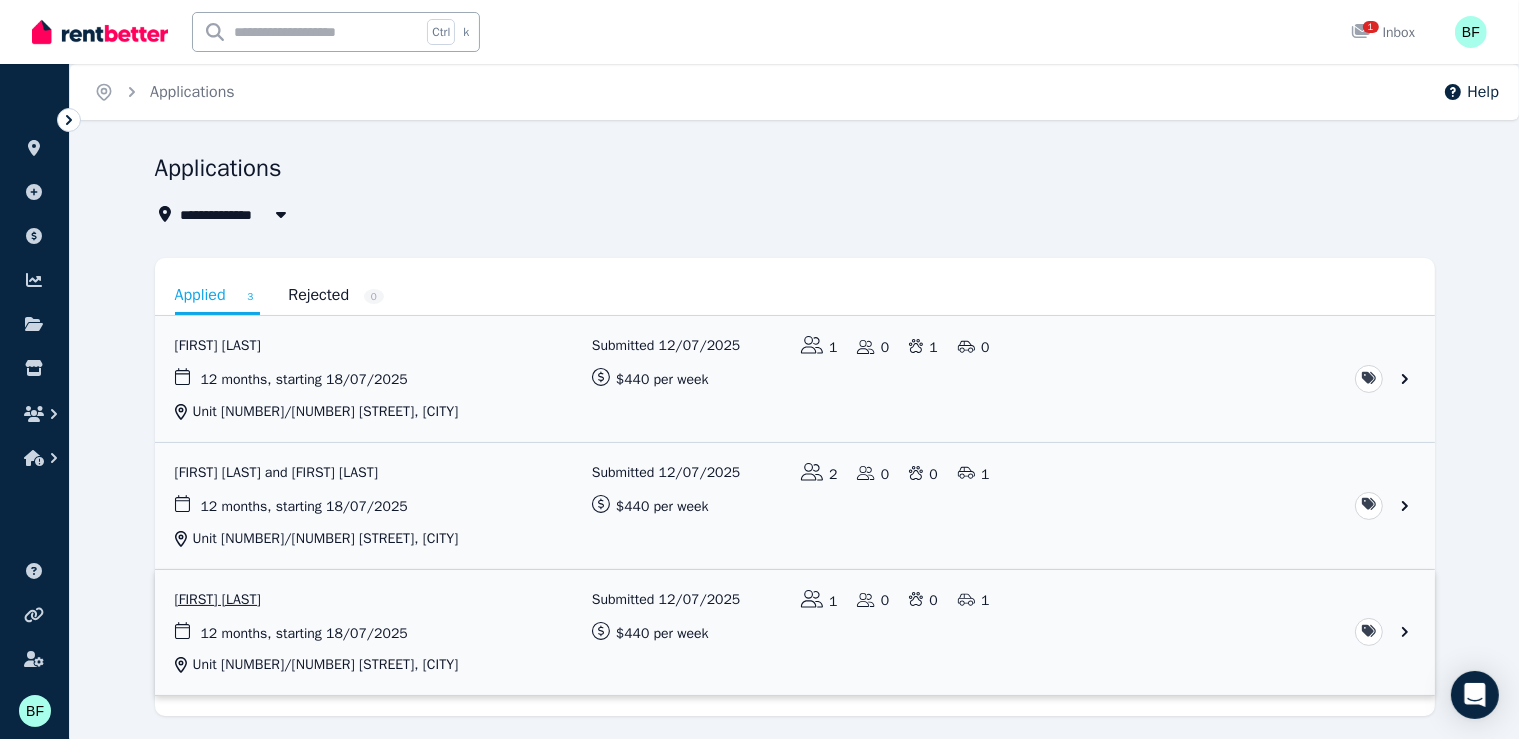 click at bounding box center (795, 633) 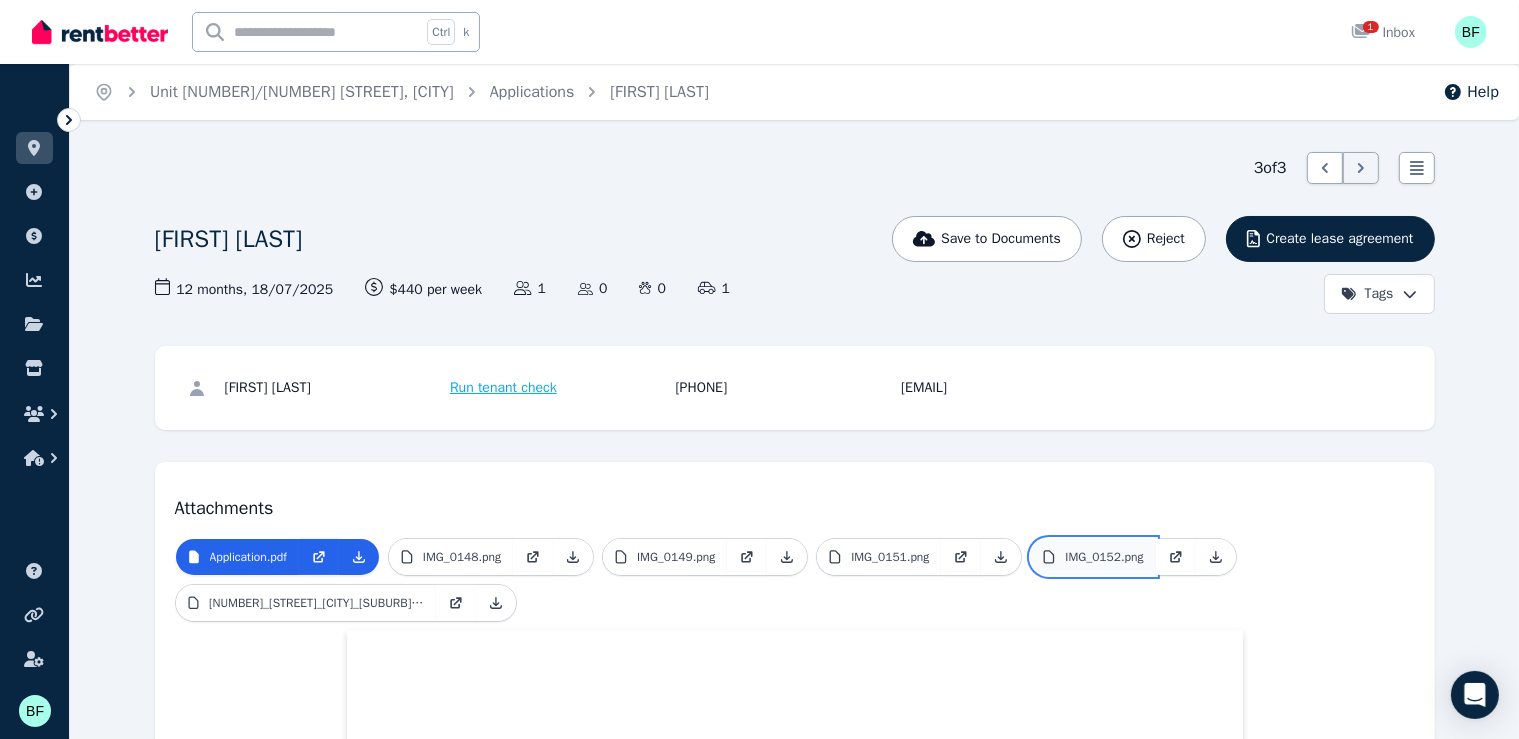 click on "IMG_0152.png" at bounding box center (1093, 557) 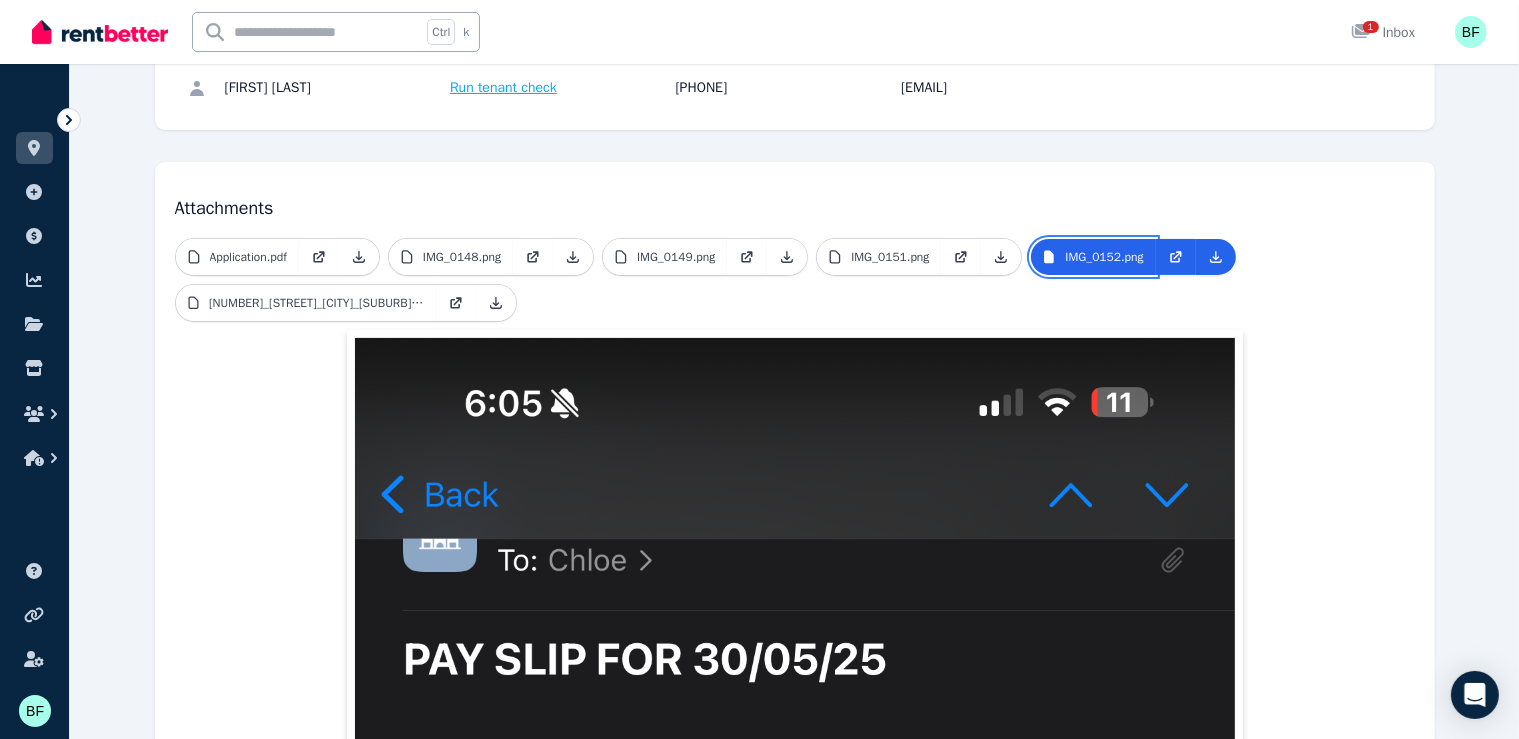 scroll, scrollTop: 300, scrollLeft: 0, axis: vertical 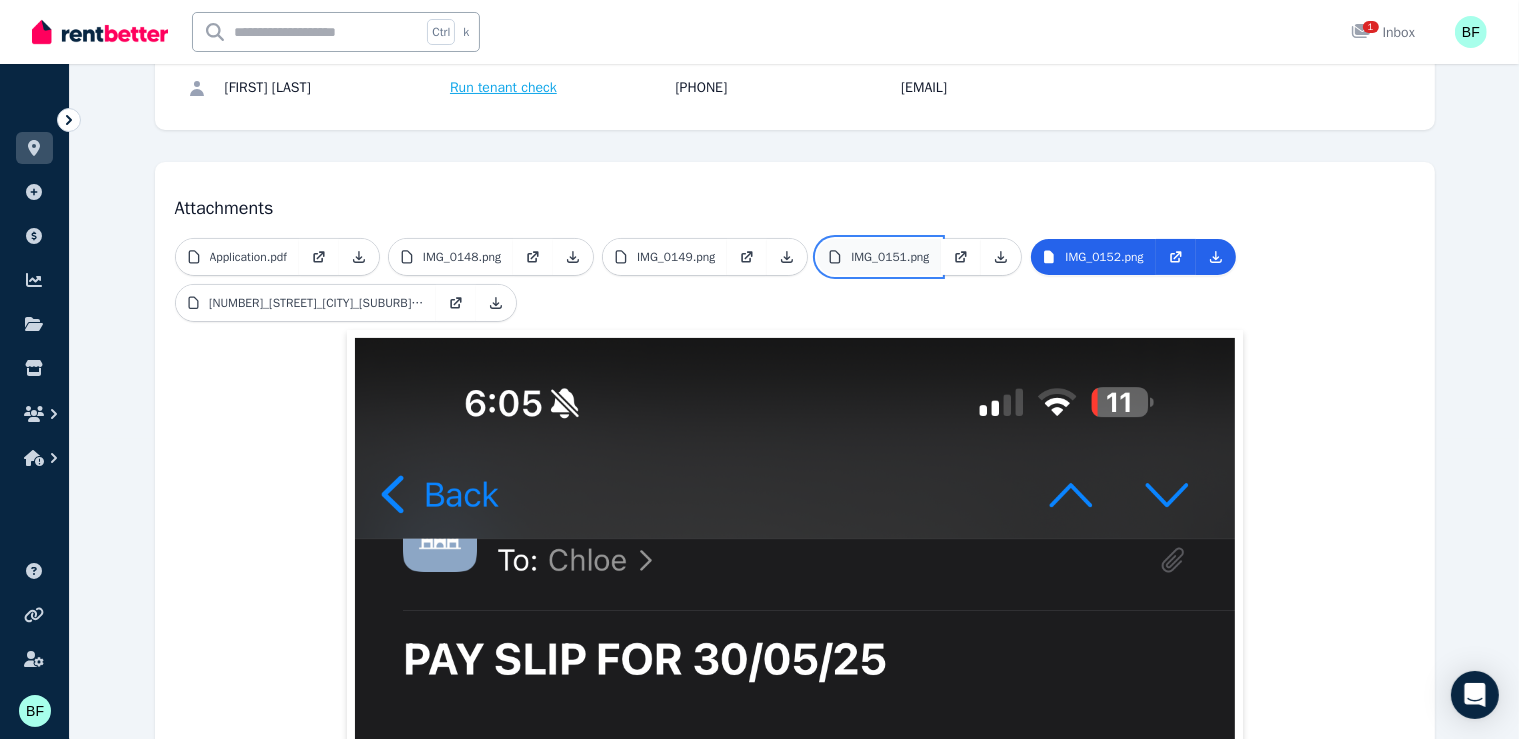 click on "IMG_0151.png" at bounding box center [890, 257] 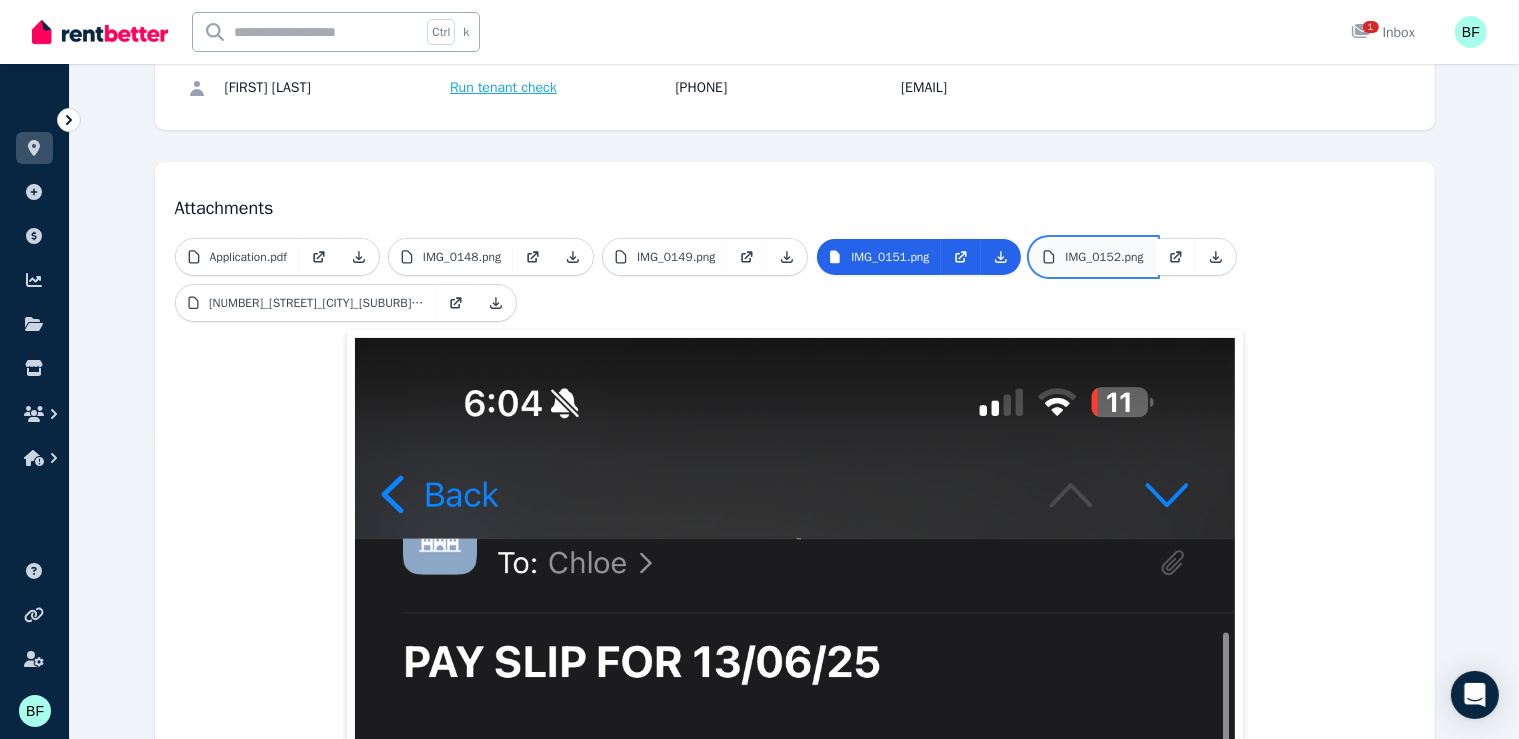 click on "IMG_0152.png" at bounding box center [1104, 257] 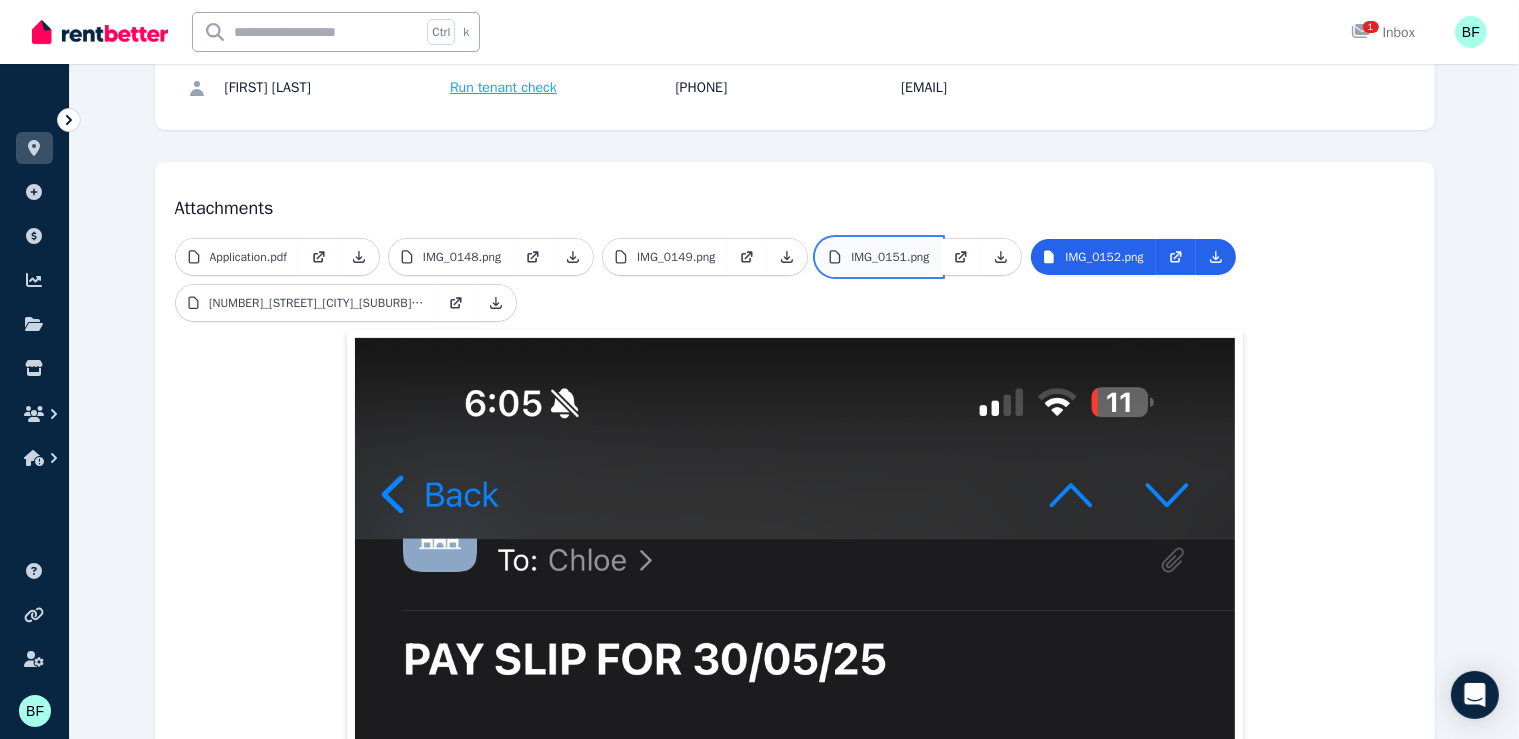 click on "IMG_0151.png" at bounding box center (890, 257) 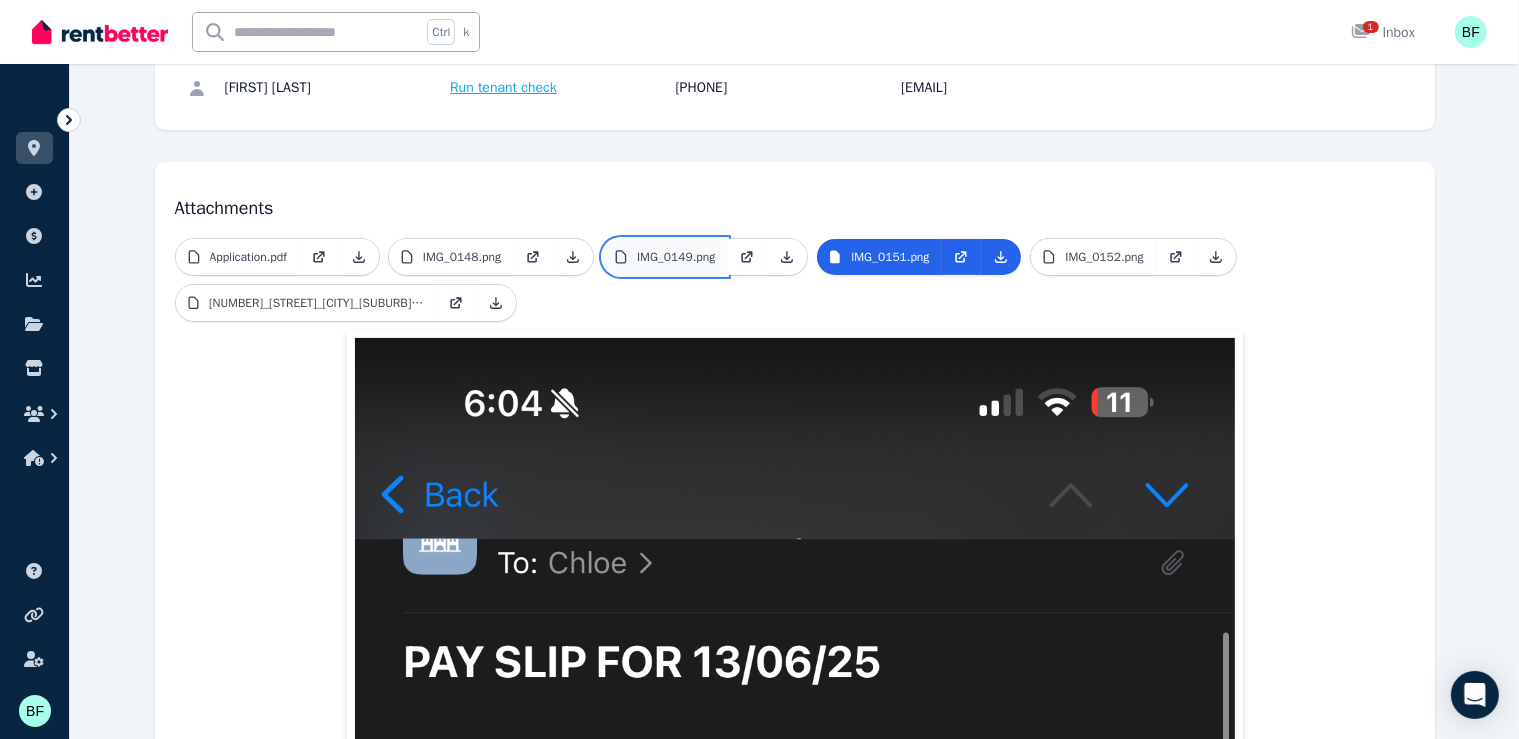 click on "IMG_0149.png" at bounding box center [676, 257] 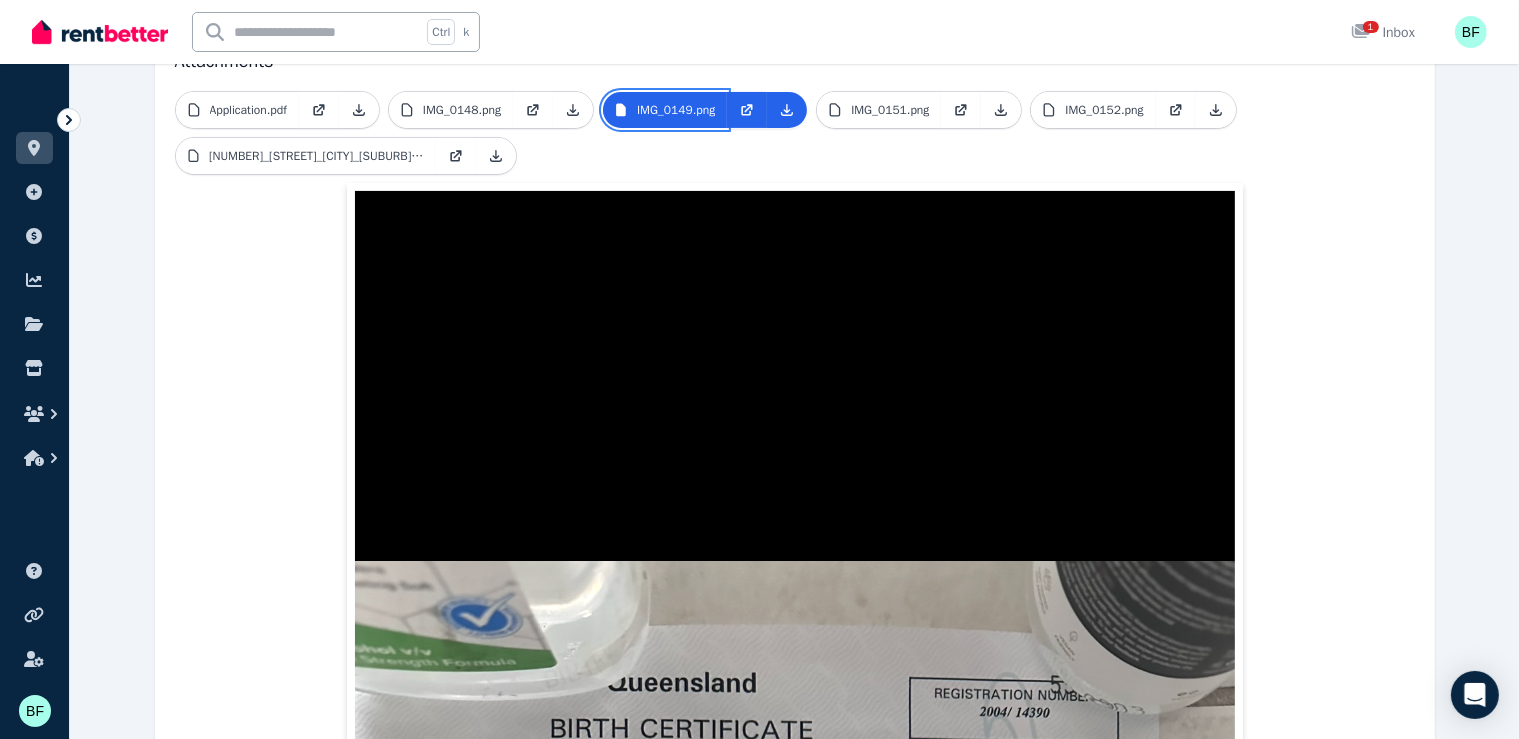 scroll, scrollTop: 400, scrollLeft: 0, axis: vertical 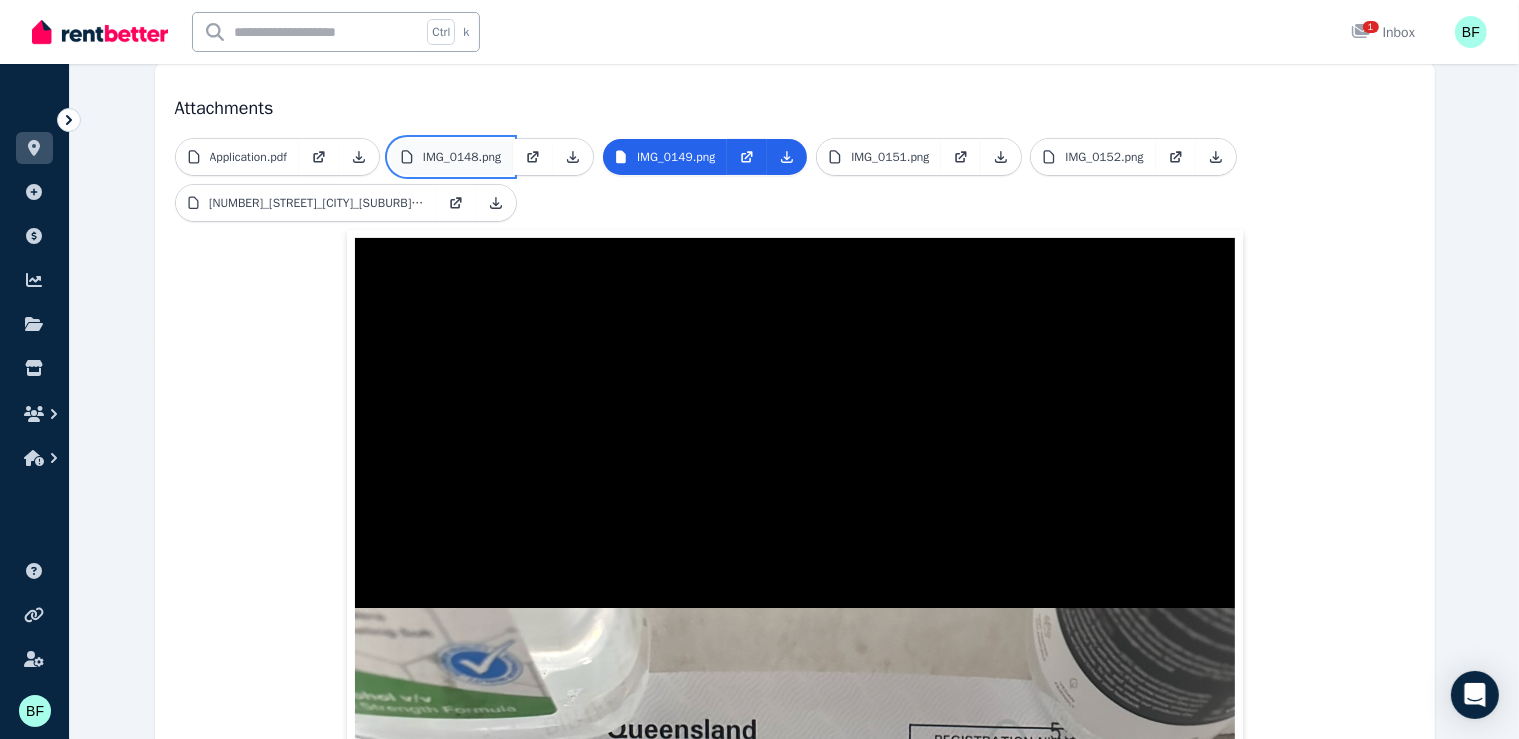 click on "IMG_0148.png" at bounding box center (462, 157) 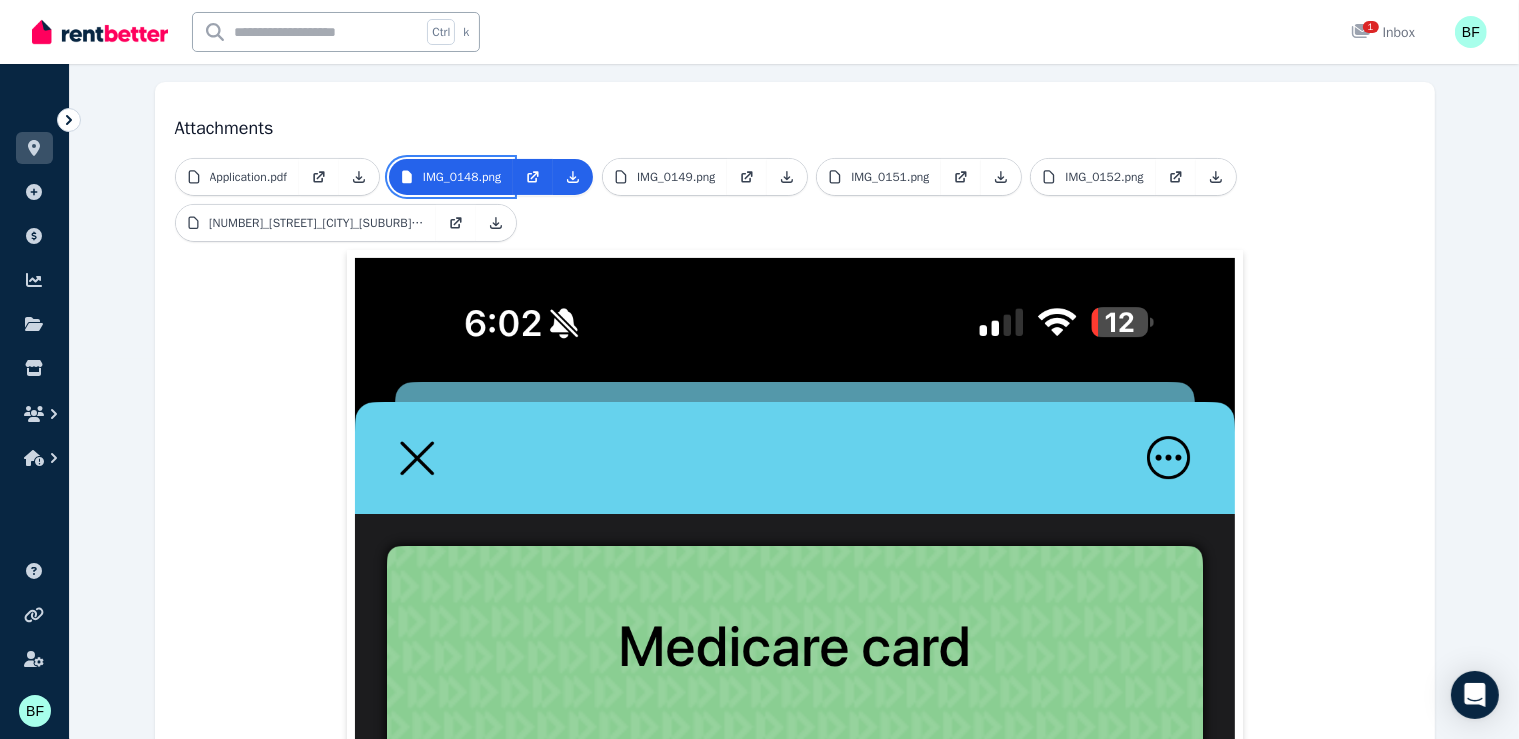 scroll, scrollTop: 200, scrollLeft: 0, axis: vertical 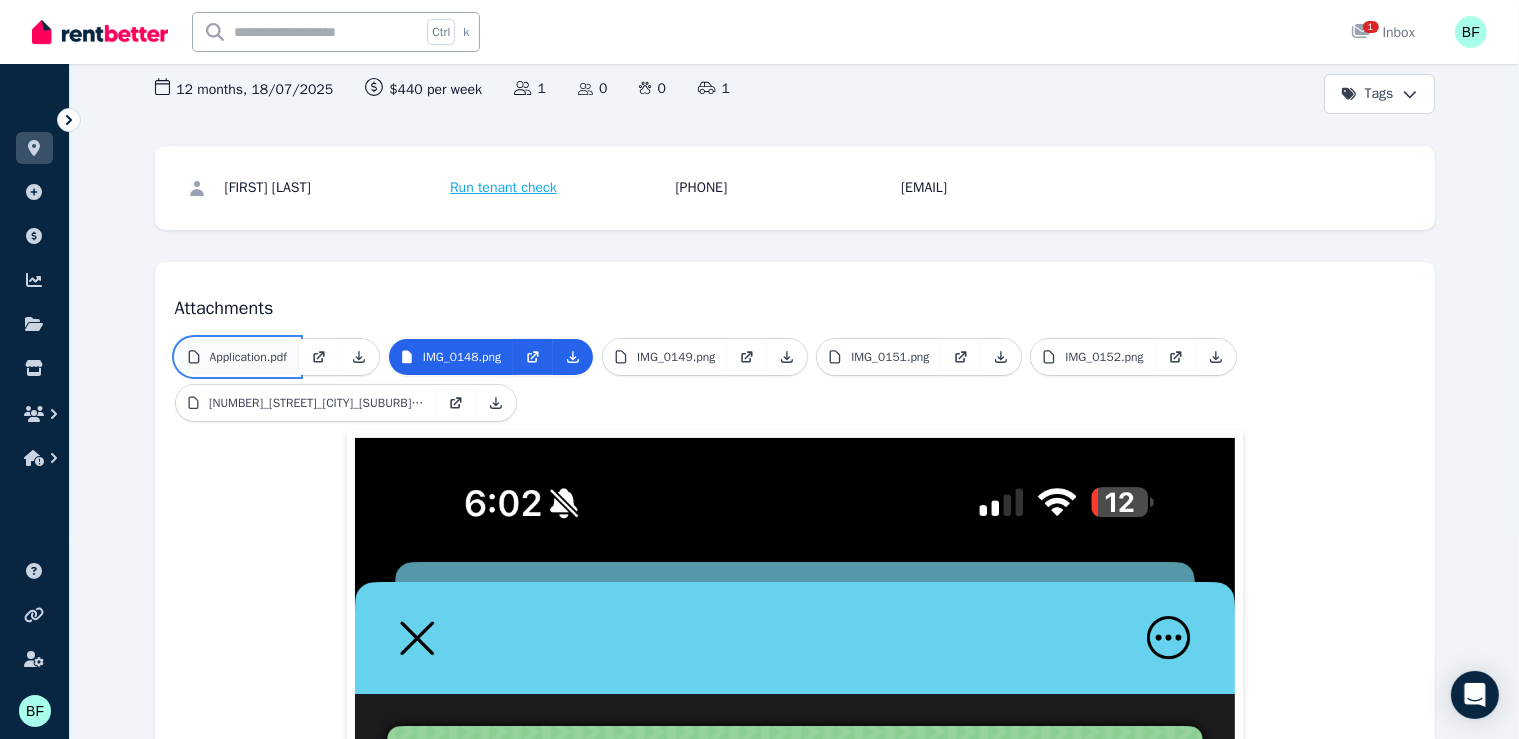 click on "Application.pdf" at bounding box center [248, 357] 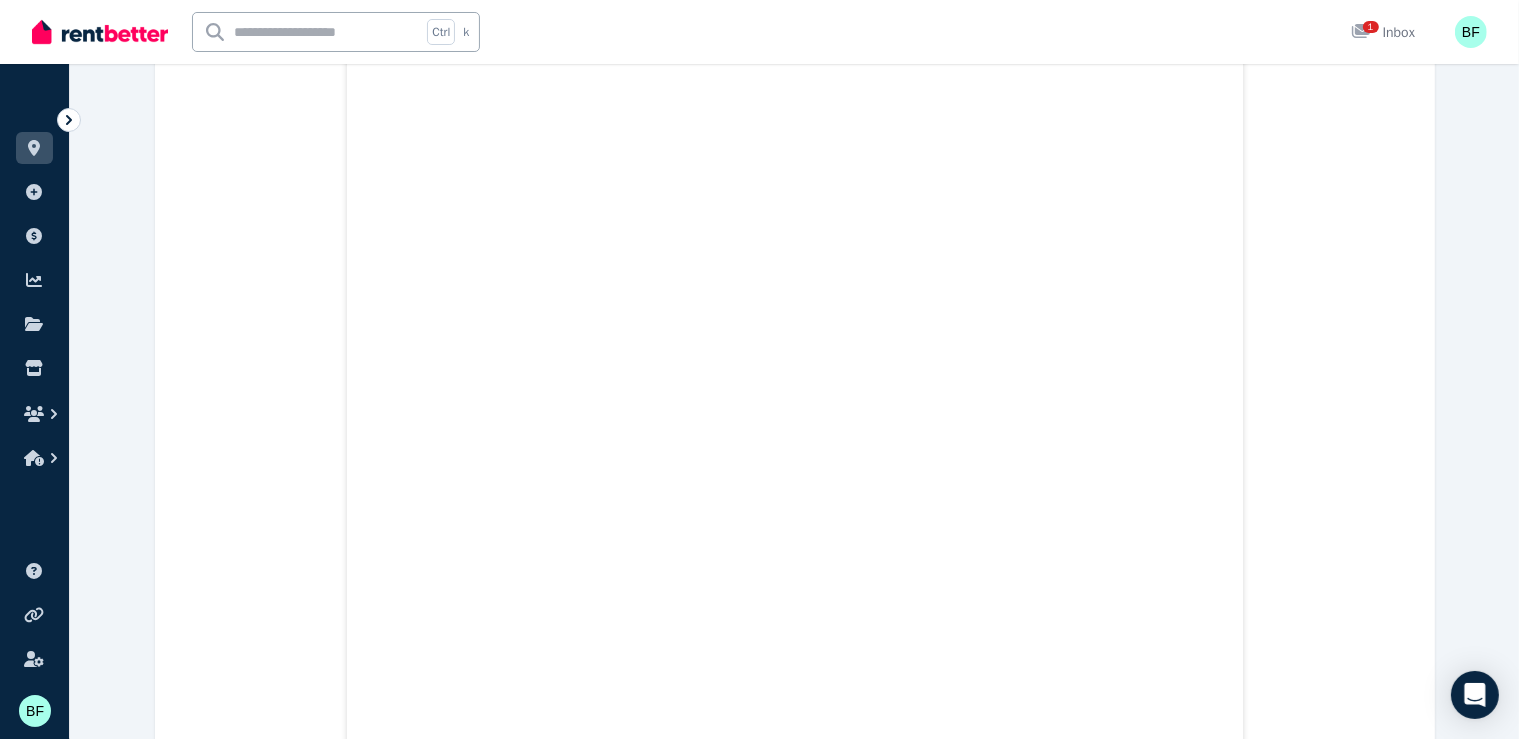 scroll, scrollTop: 300, scrollLeft: 0, axis: vertical 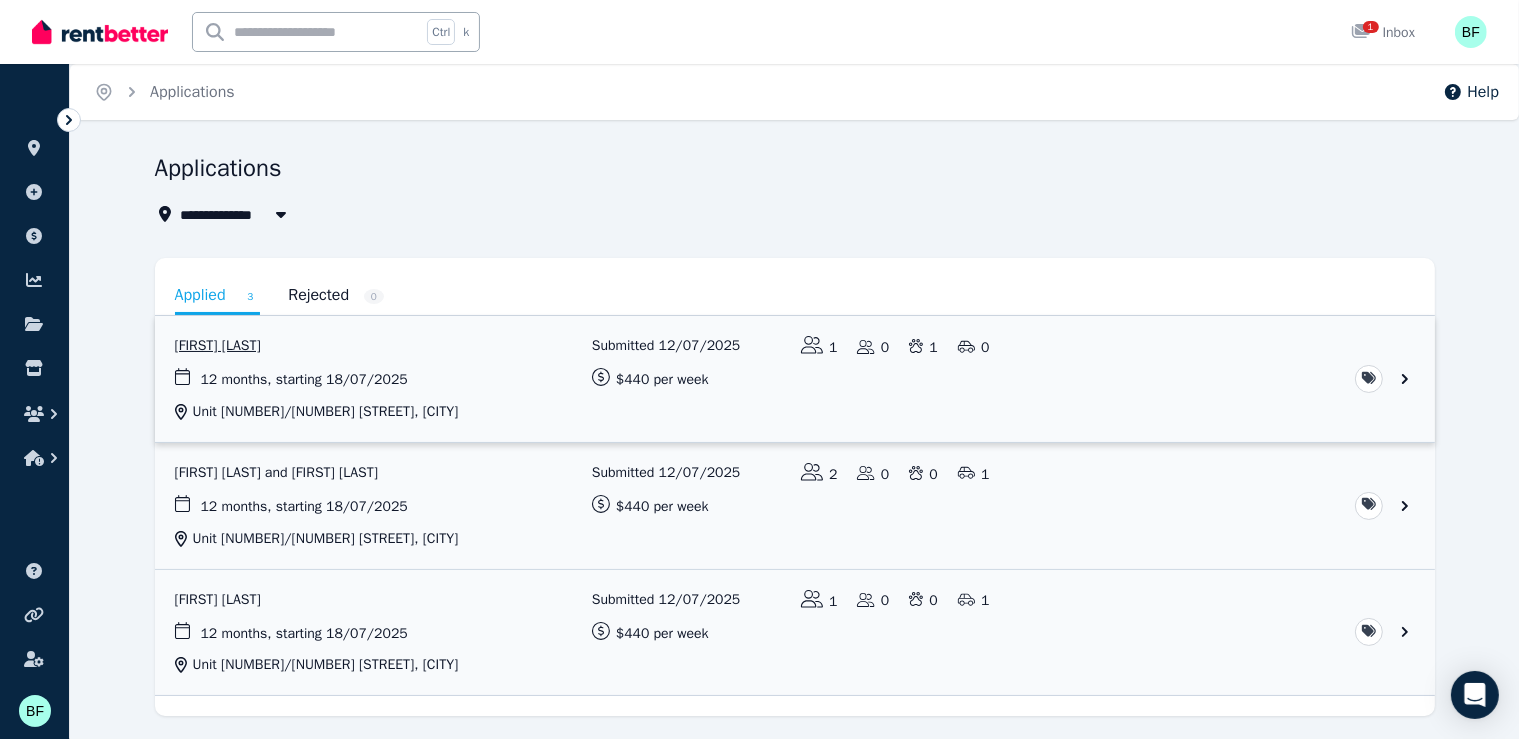 click at bounding box center (795, 379) 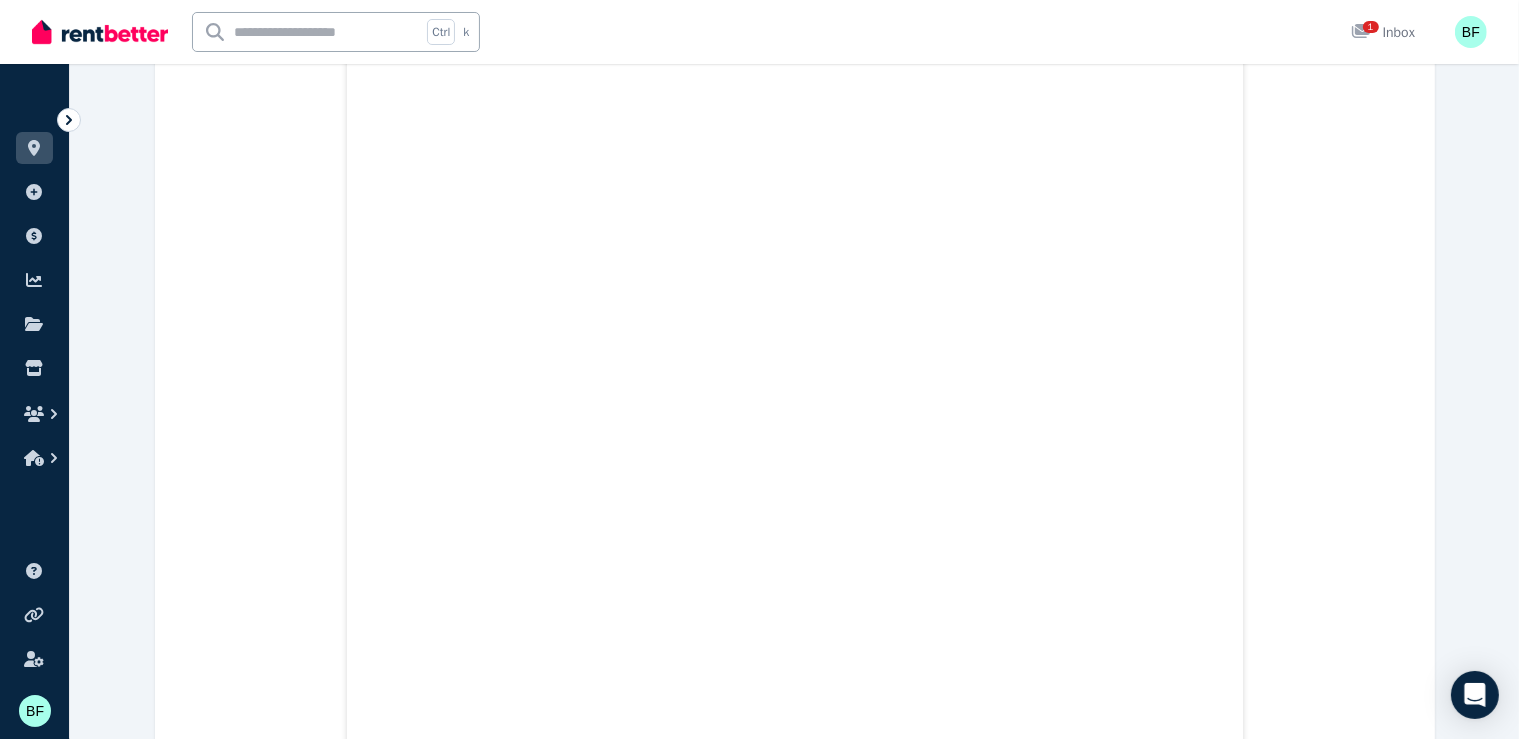 scroll, scrollTop: 1028, scrollLeft: 0, axis: vertical 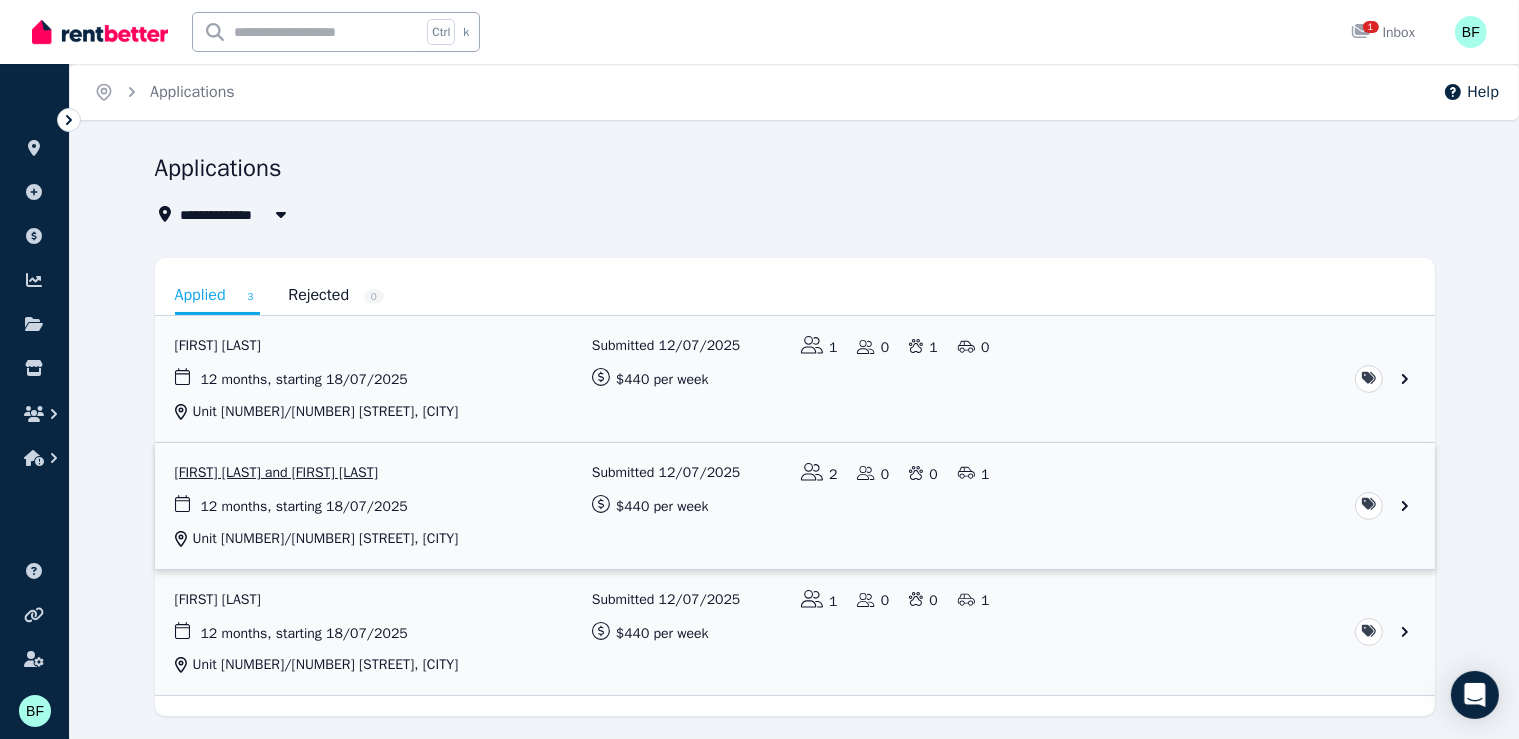 click at bounding box center (795, 506) 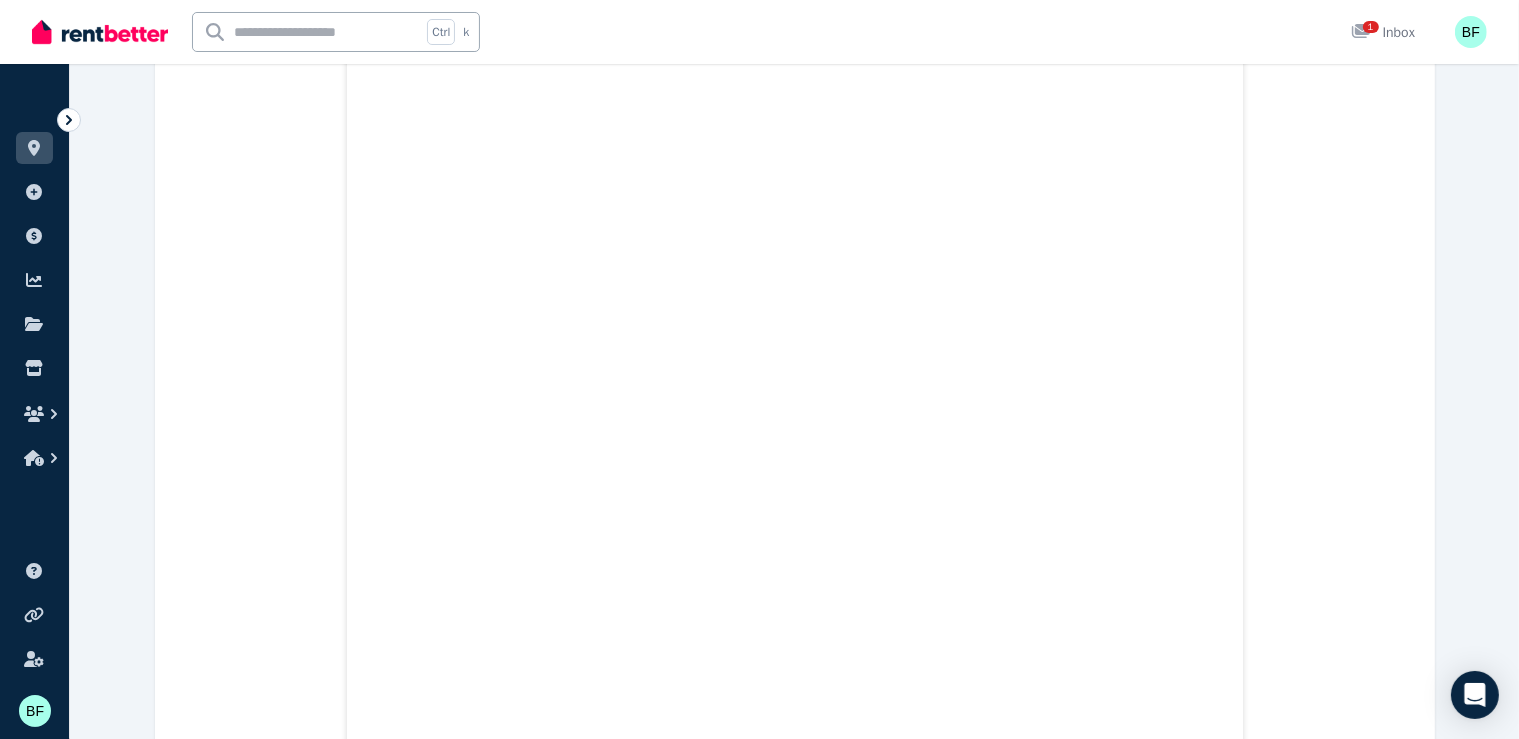scroll, scrollTop: 1000, scrollLeft: 0, axis: vertical 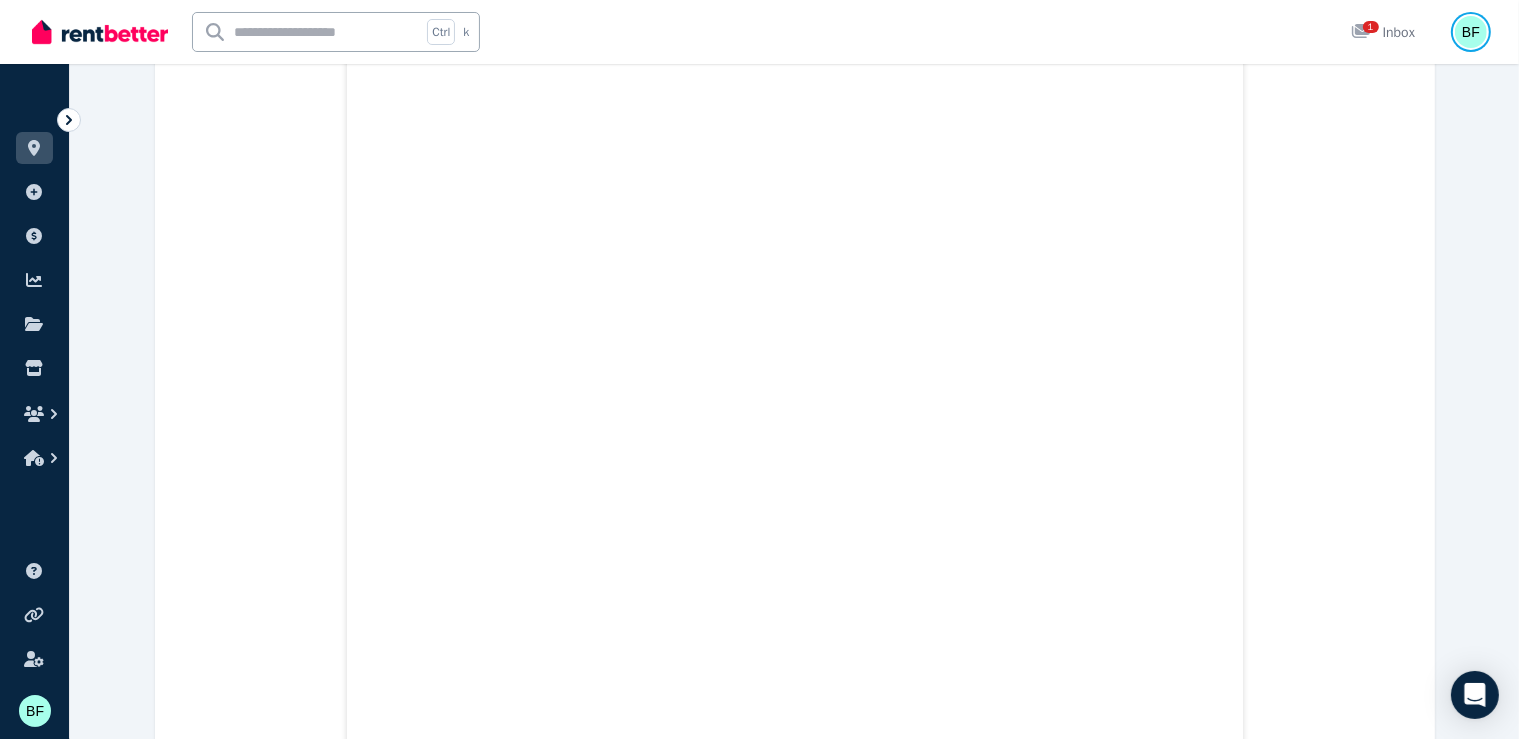 click at bounding box center (1471, 32) 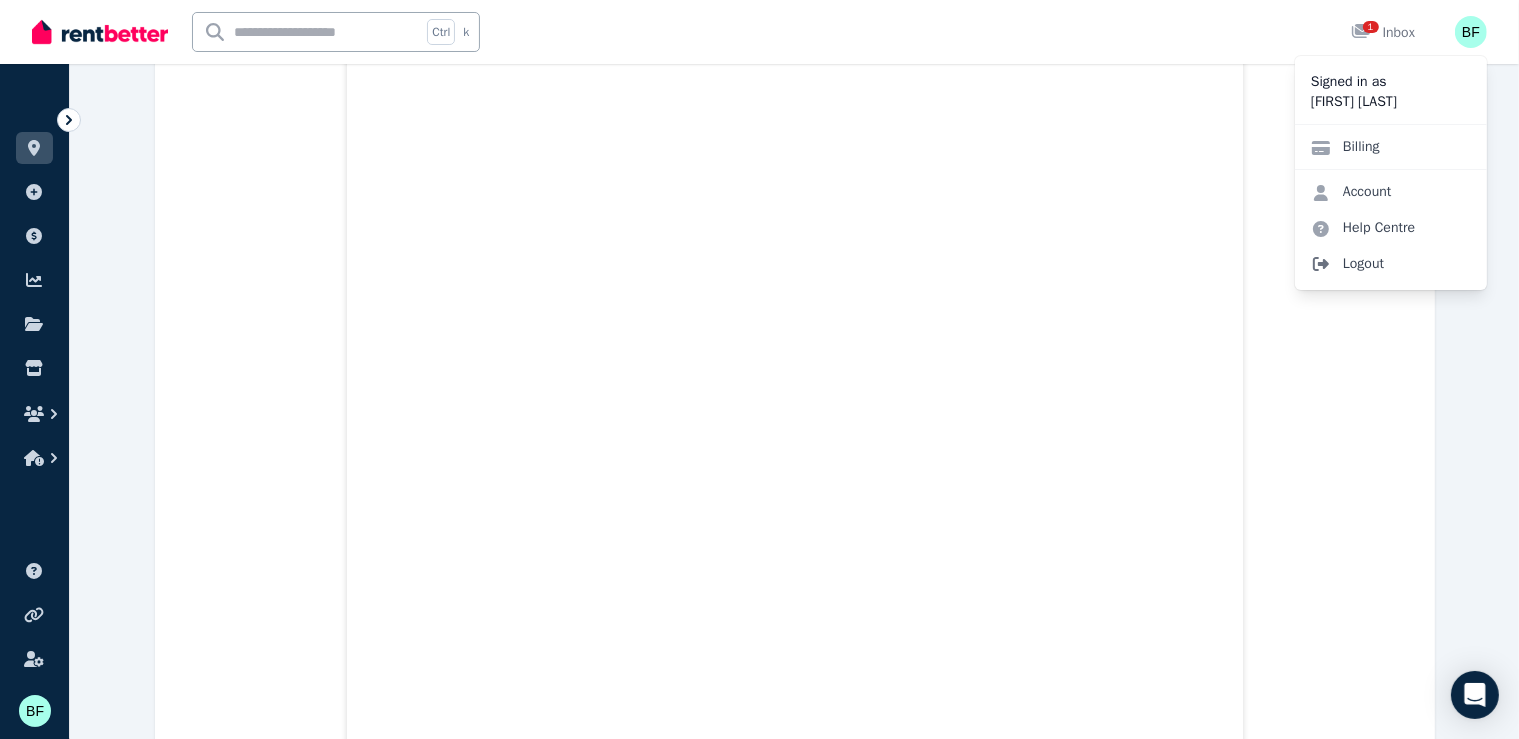 click on "Logout" at bounding box center [1391, 264] 